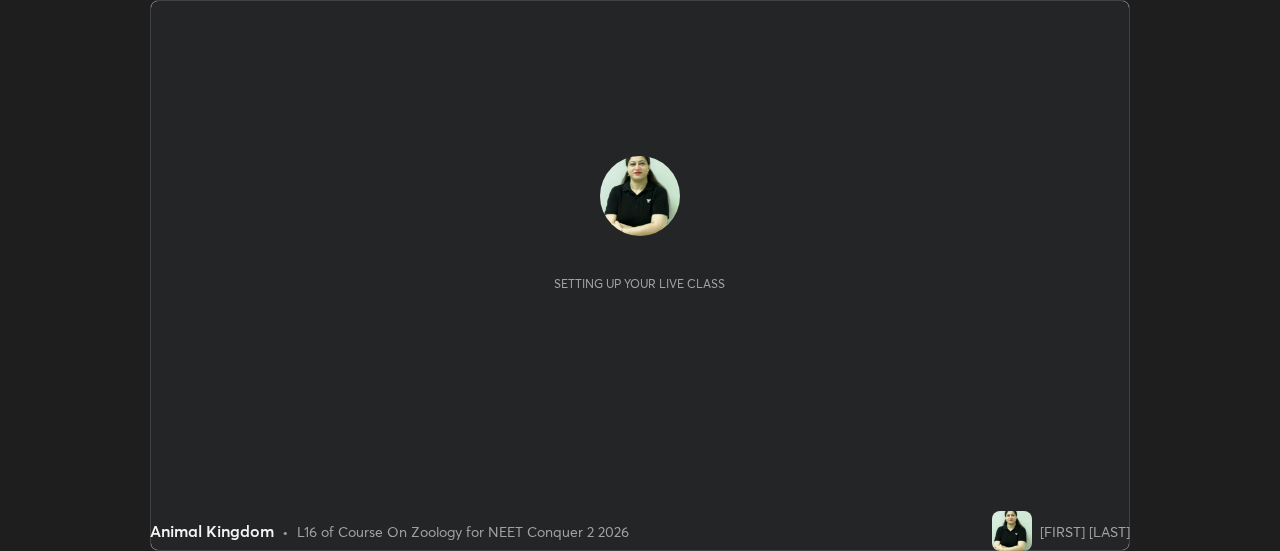 scroll, scrollTop: 0, scrollLeft: 0, axis: both 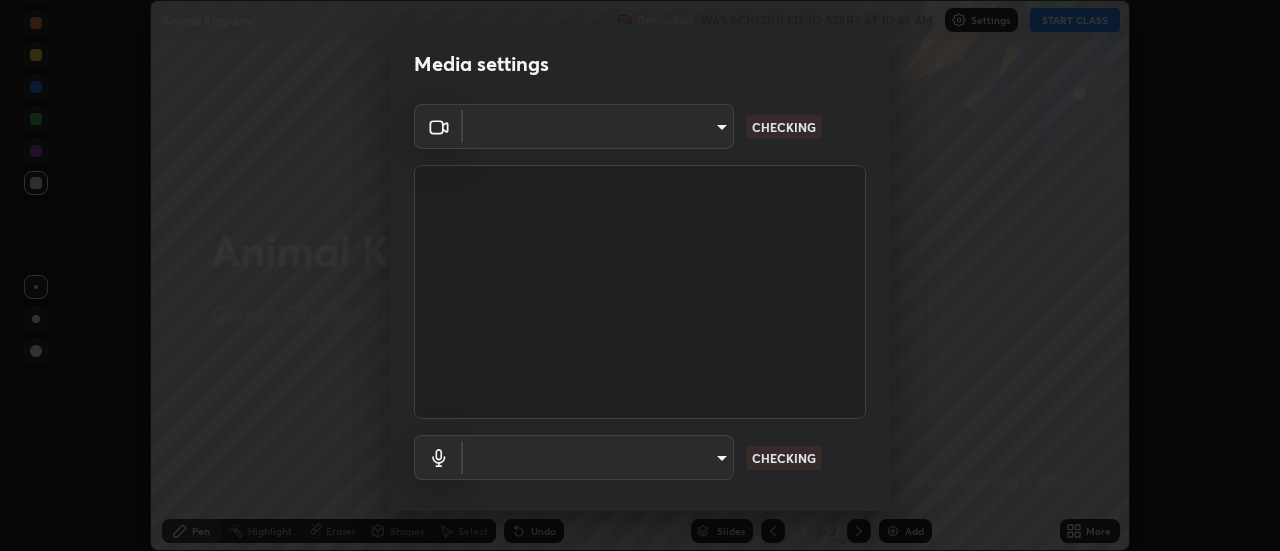 type on "c5ed04fab0462d49a1ad3b4b8777cdbb7dc1a14ad55b47a40411d41dbe2fc924" 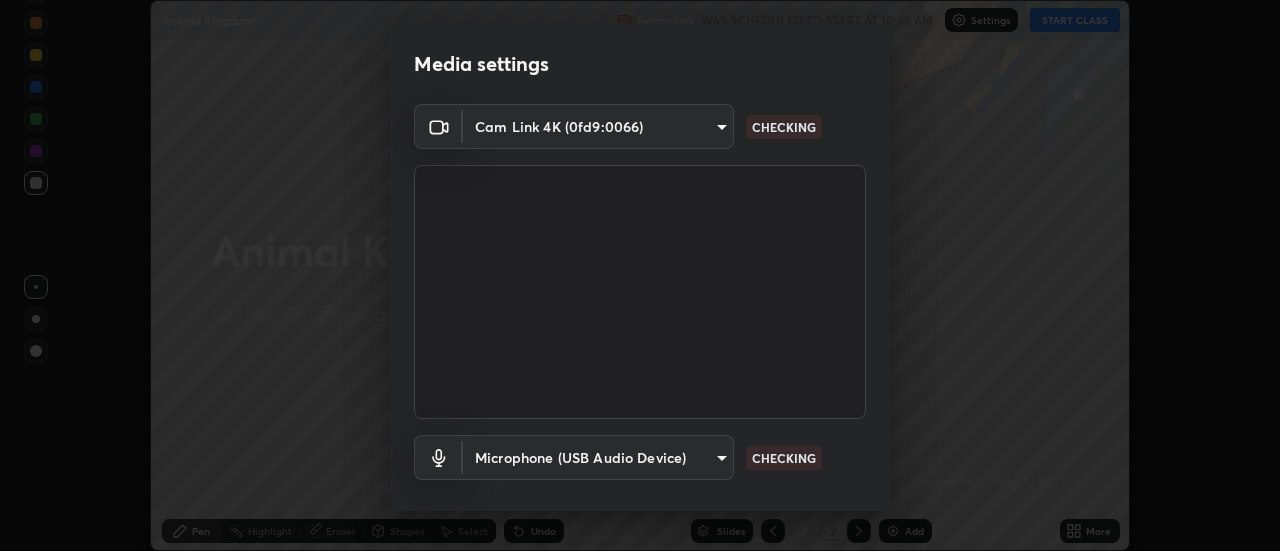 scroll, scrollTop: 75, scrollLeft: 0, axis: vertical 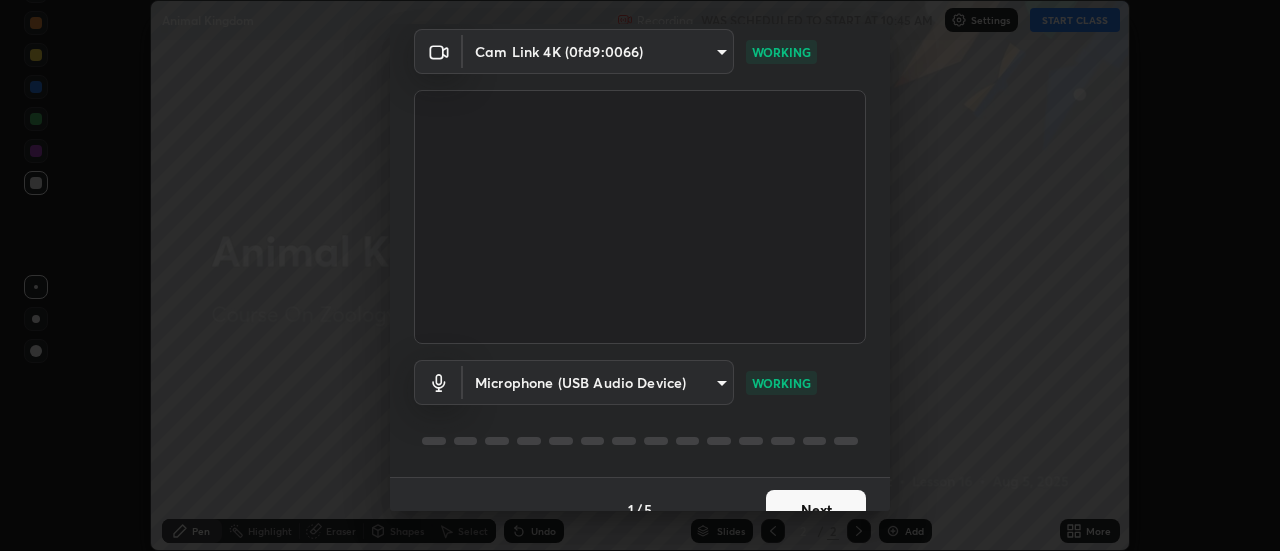 click on "Next" at bounding box center [816, 510] 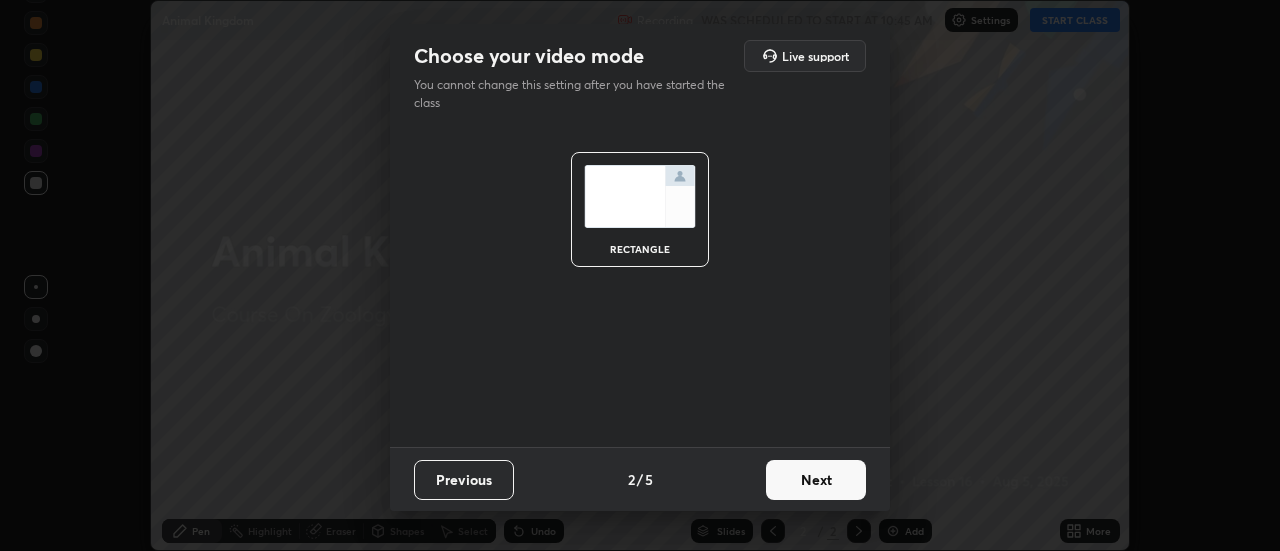 scroll, scrollTop: 0, scrollLeft: 0, axis: both 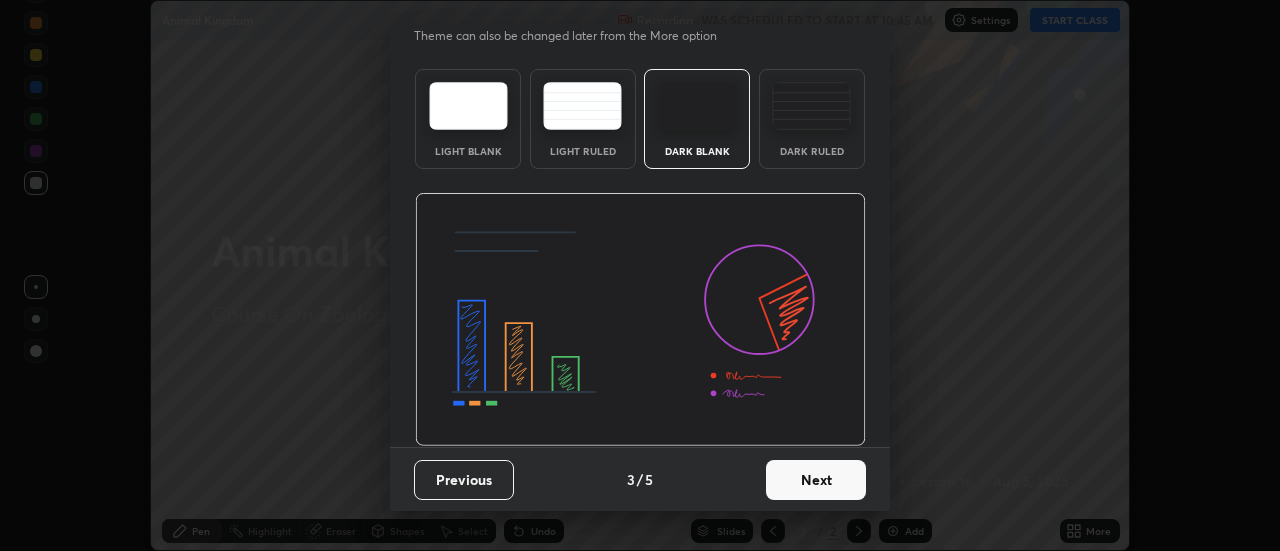 click on "Next" at bounding box center (816, 480) 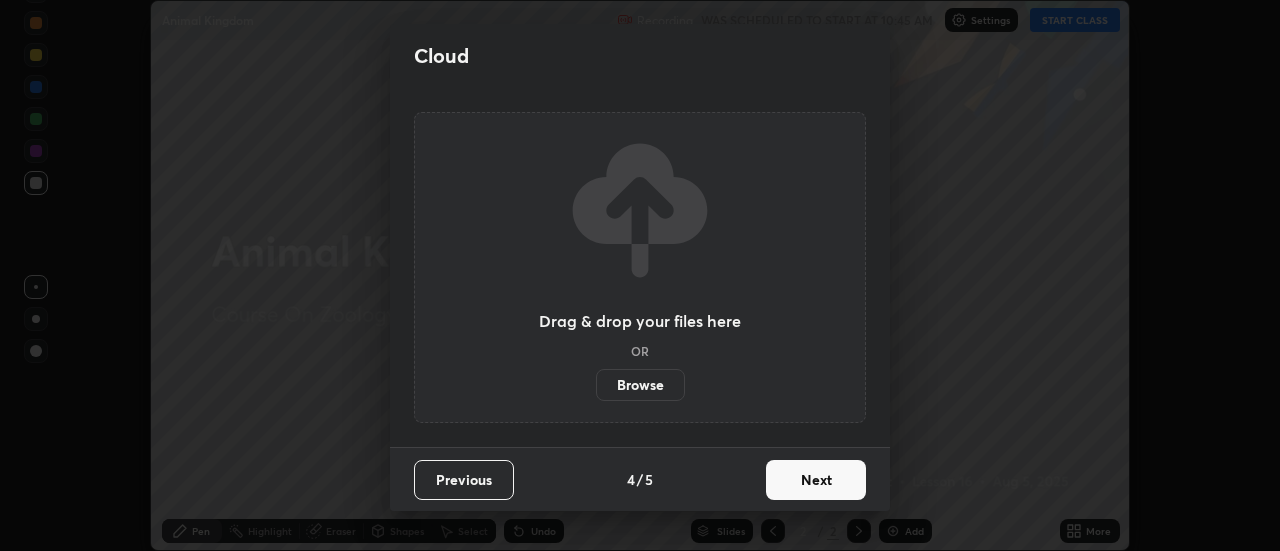 scroll, scrollTop: 0, scrollLeft: 0, axis: both 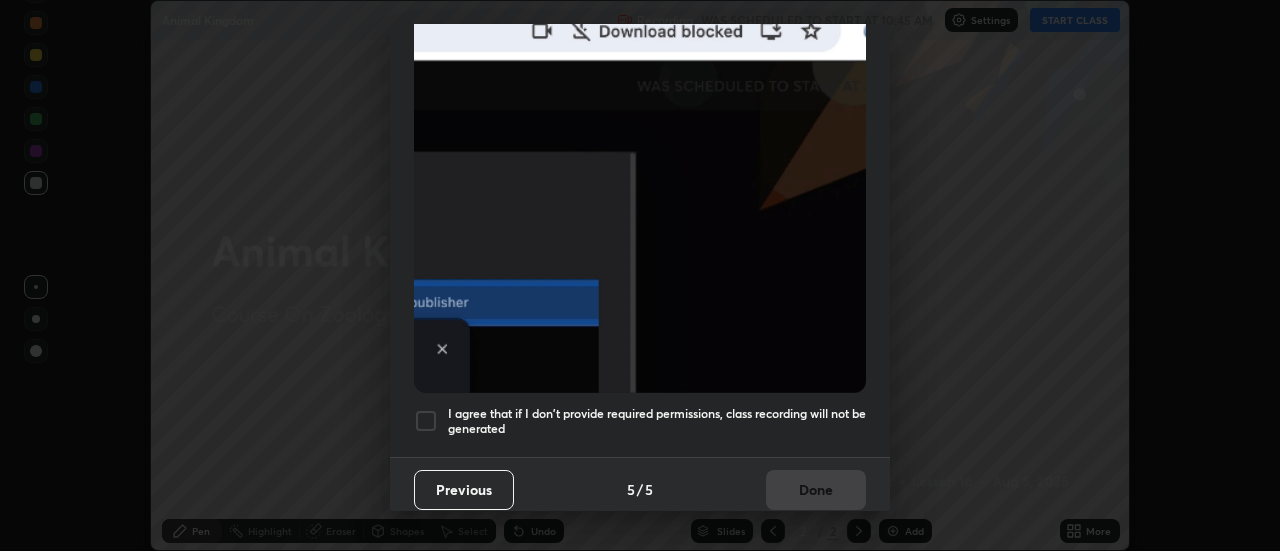 click on "I agree that if I don't provide required permissions, class recording will not be generated" at bounding box center [657, 421] 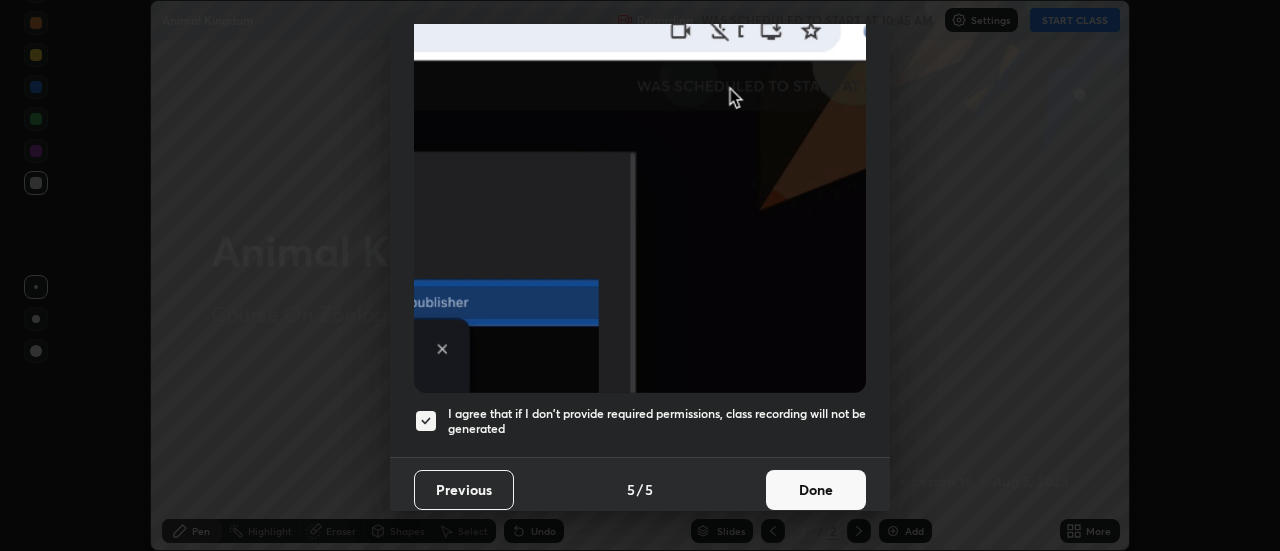 click on "Done" at bounding box center [816, 490] 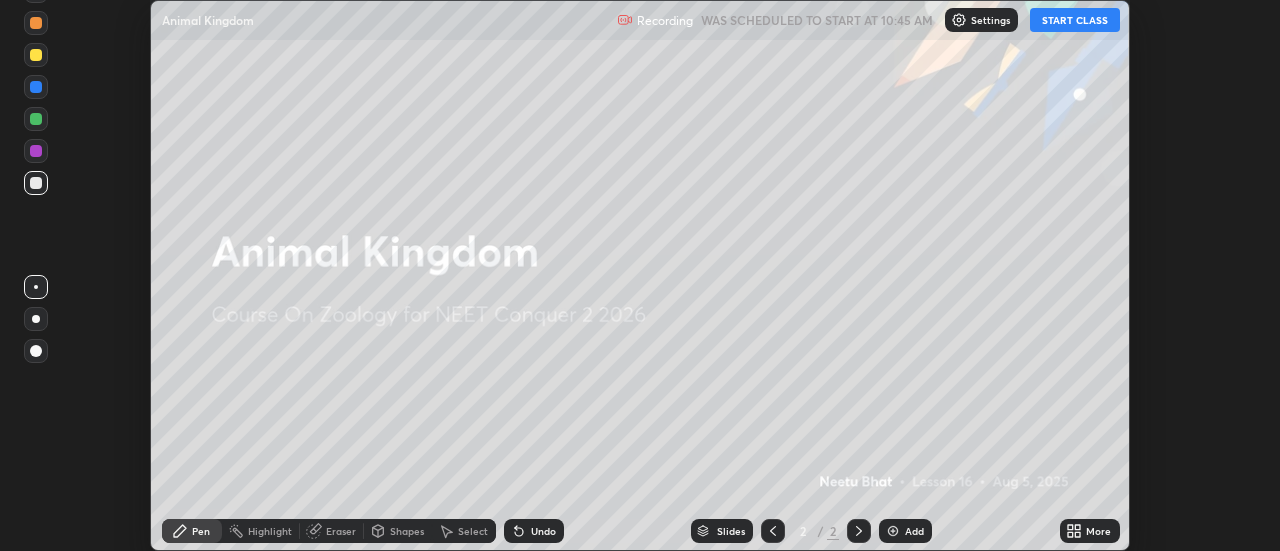 click 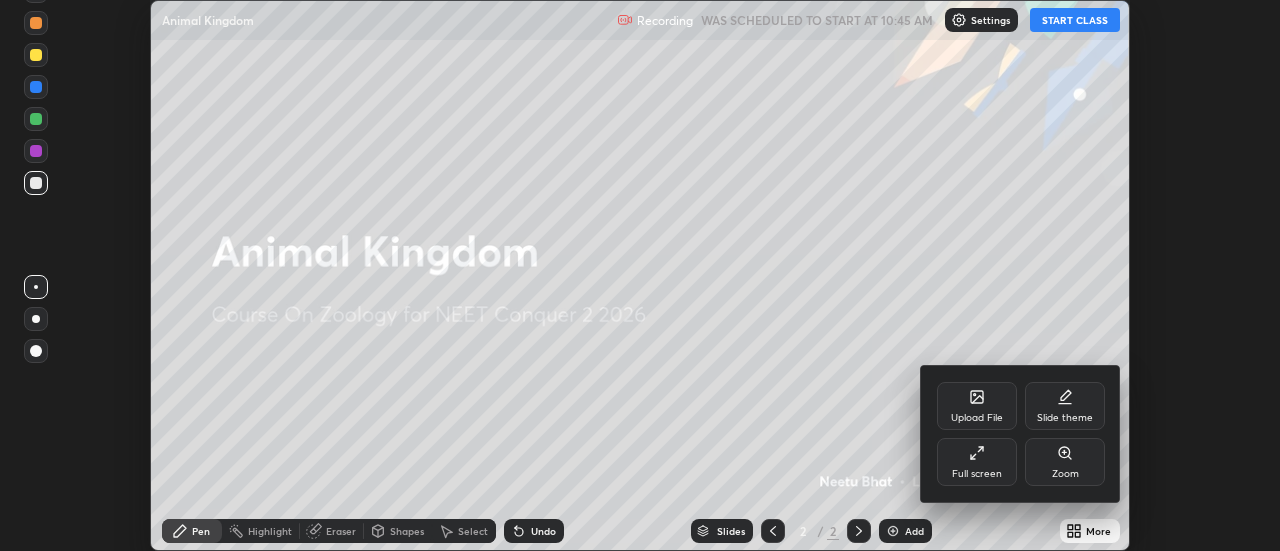 click on "Full screen" at bounding box center [977, 462] 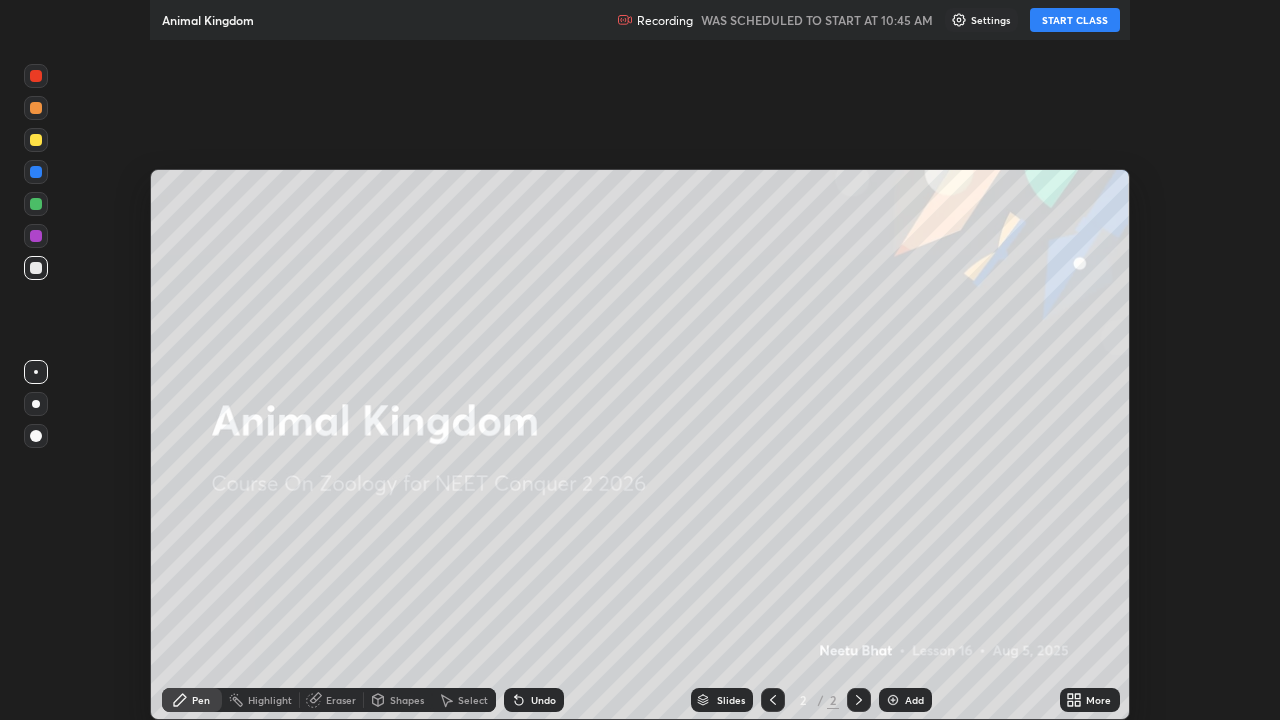 scroll, scrollTop: 99280, scrollLeft: 98720, axis: both 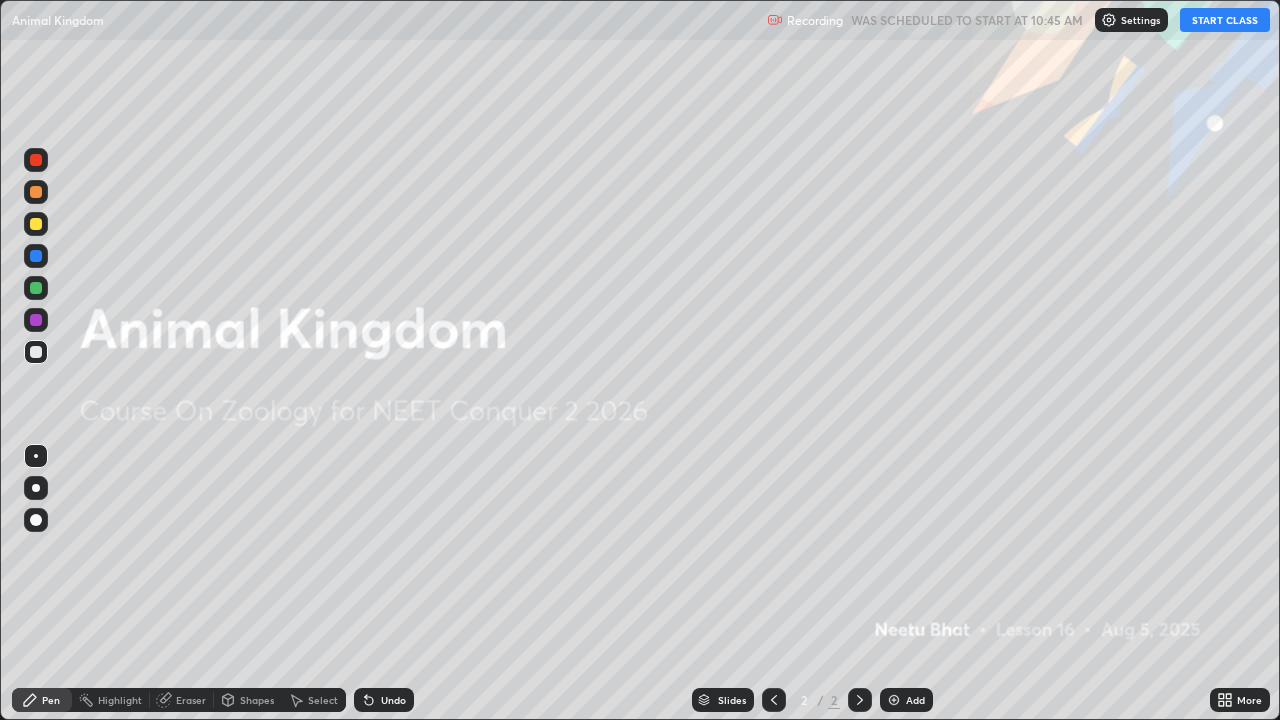 click on "START CLASS" at bounding box center [1225, 20] 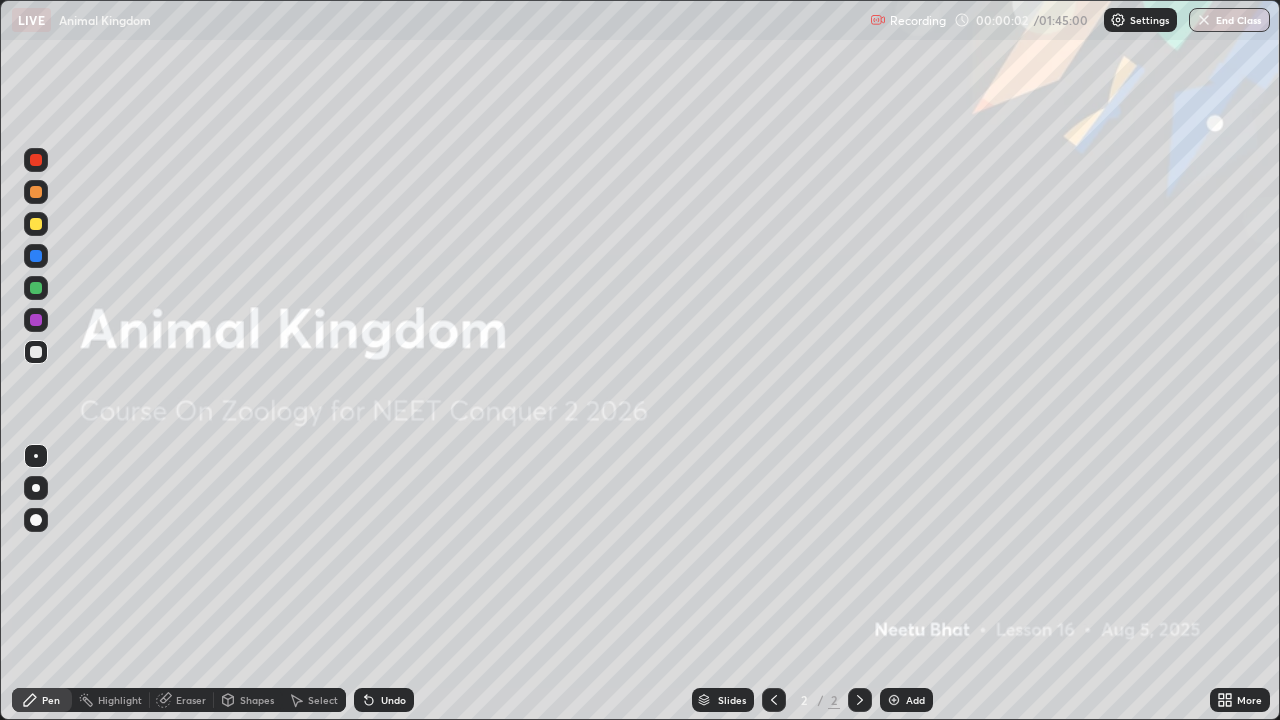 click 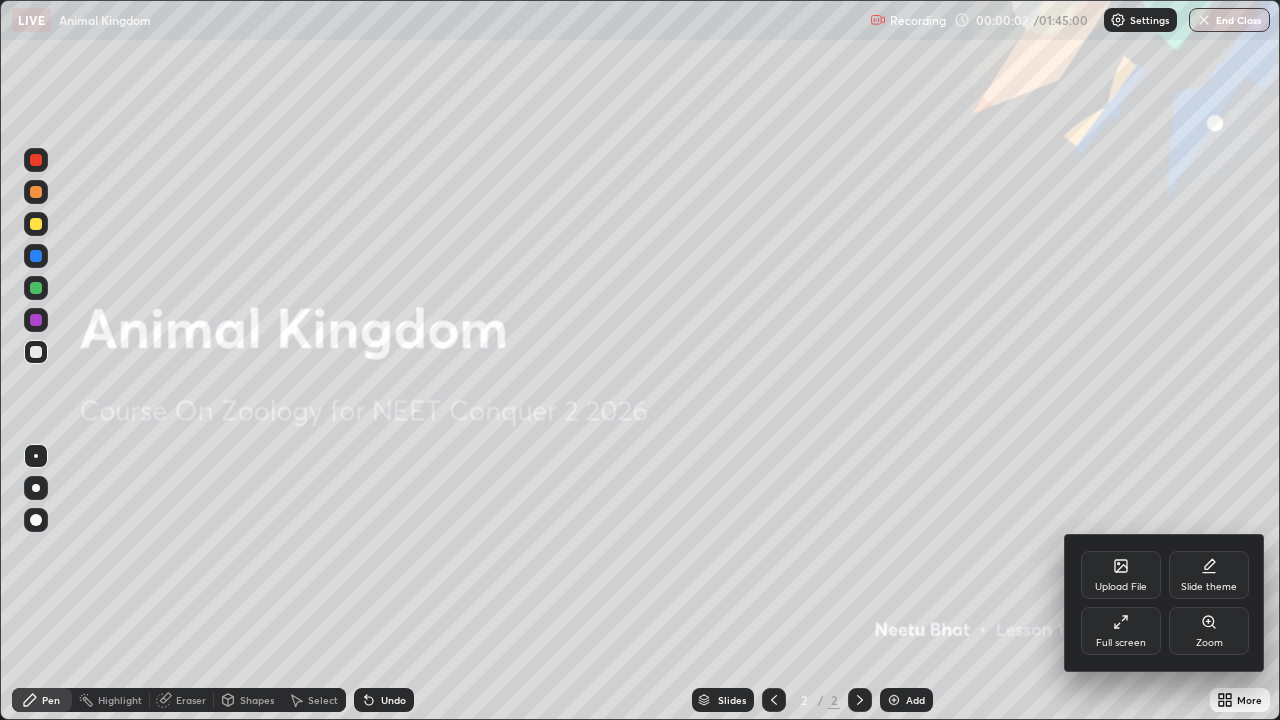 click on "Full screen" at bounding box center [1121, 643] 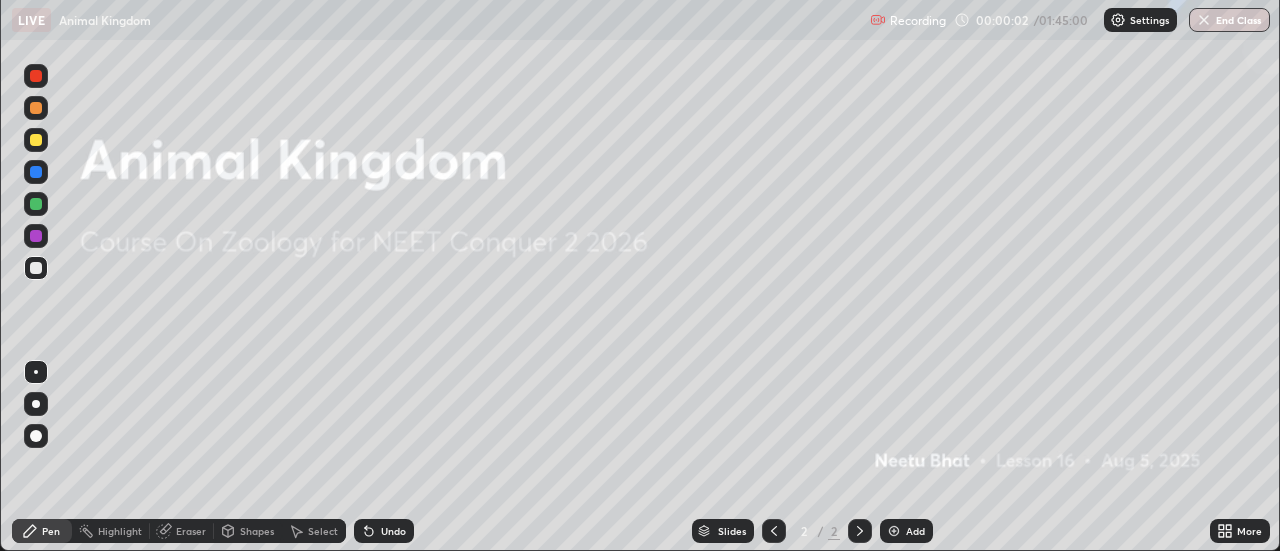 scroll, scrollTop: 551, scrollLeft: 1280, axis: both 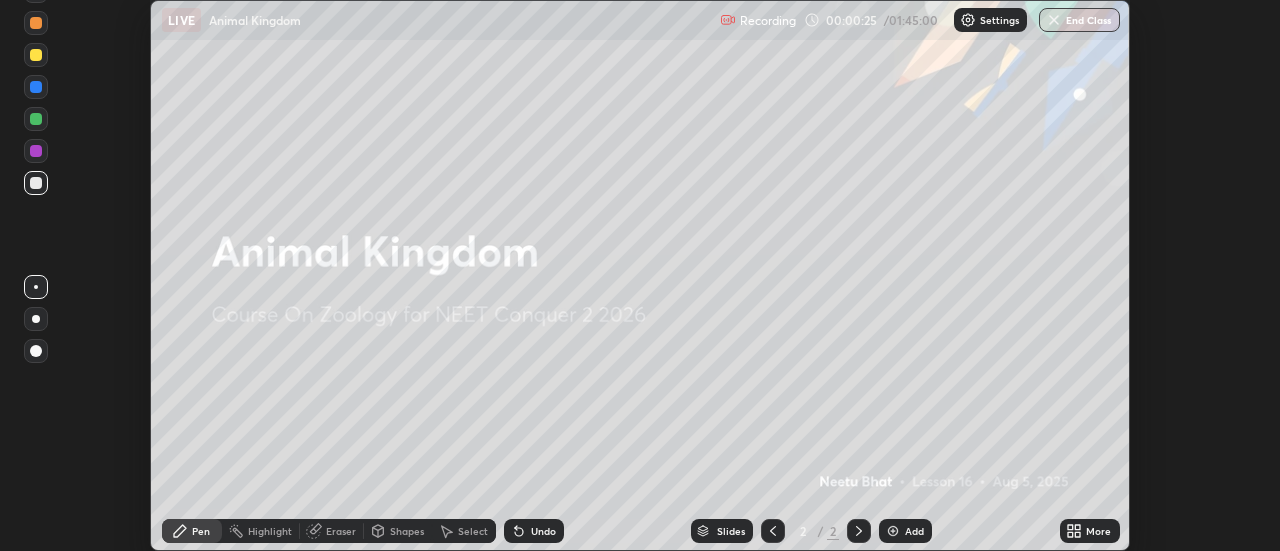 click 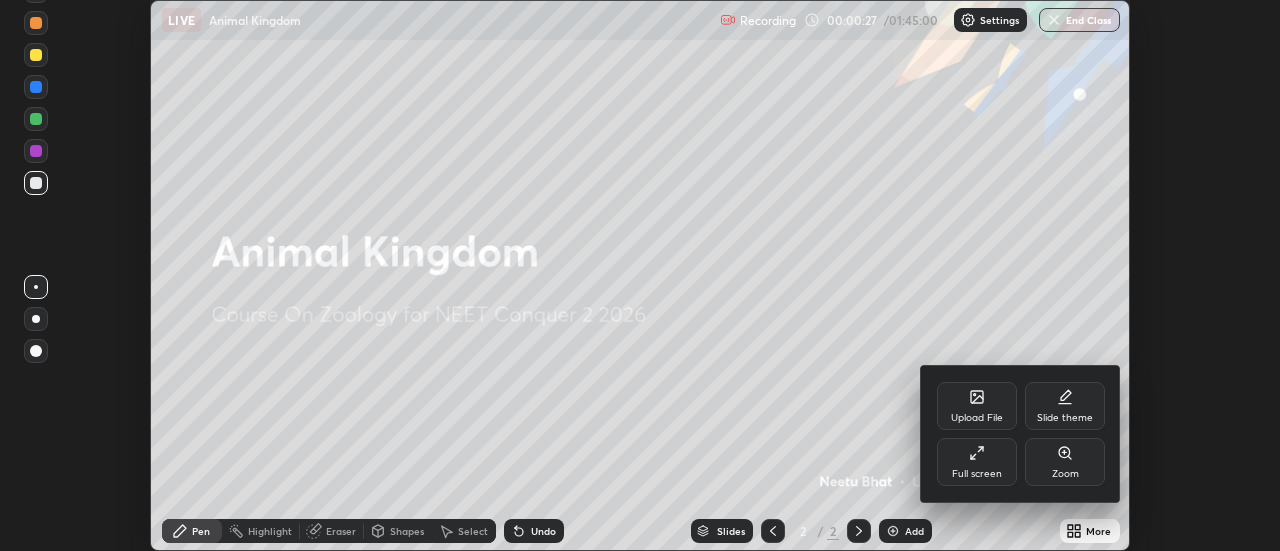 click on "Upload File" at bounding box center (977, 406) 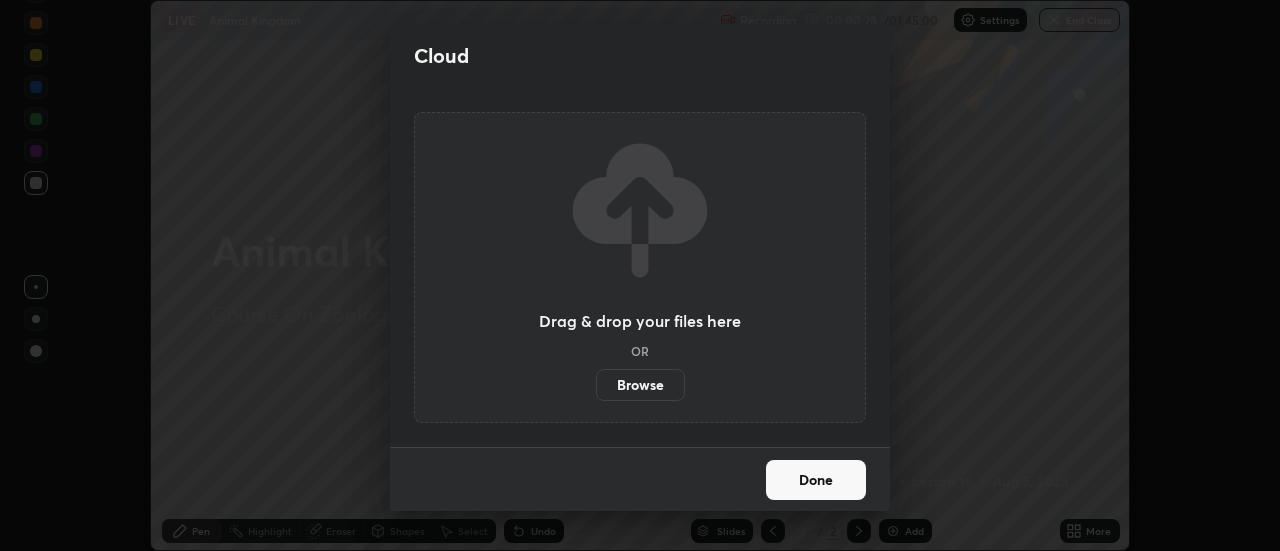 click on "Browse" at bounding box center [640, 385] 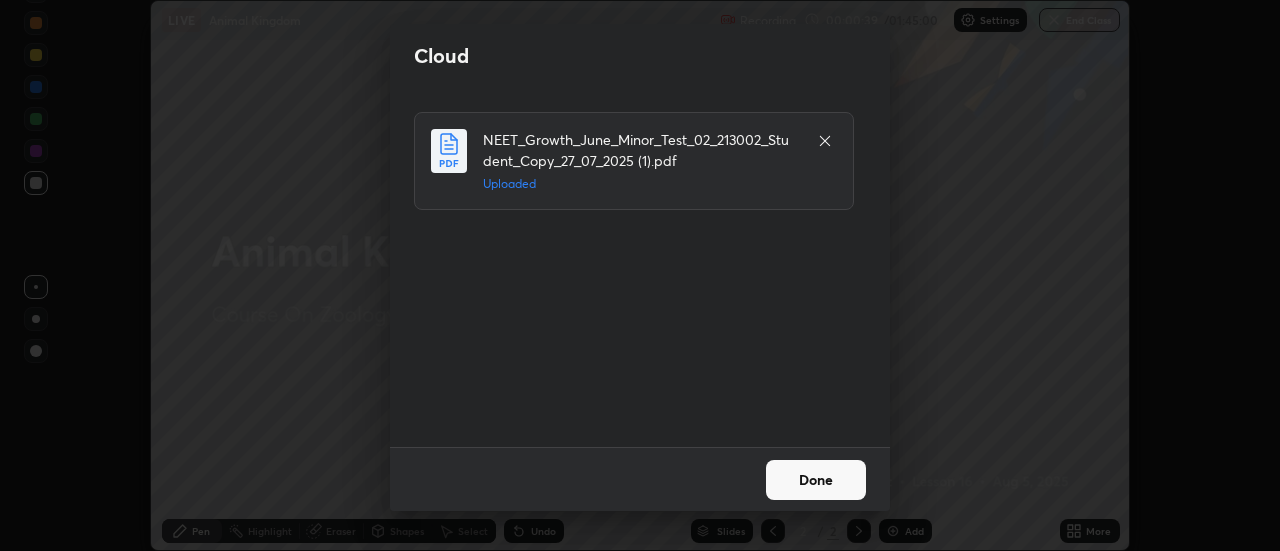 click on "Done" at bounding box center (816, 480) 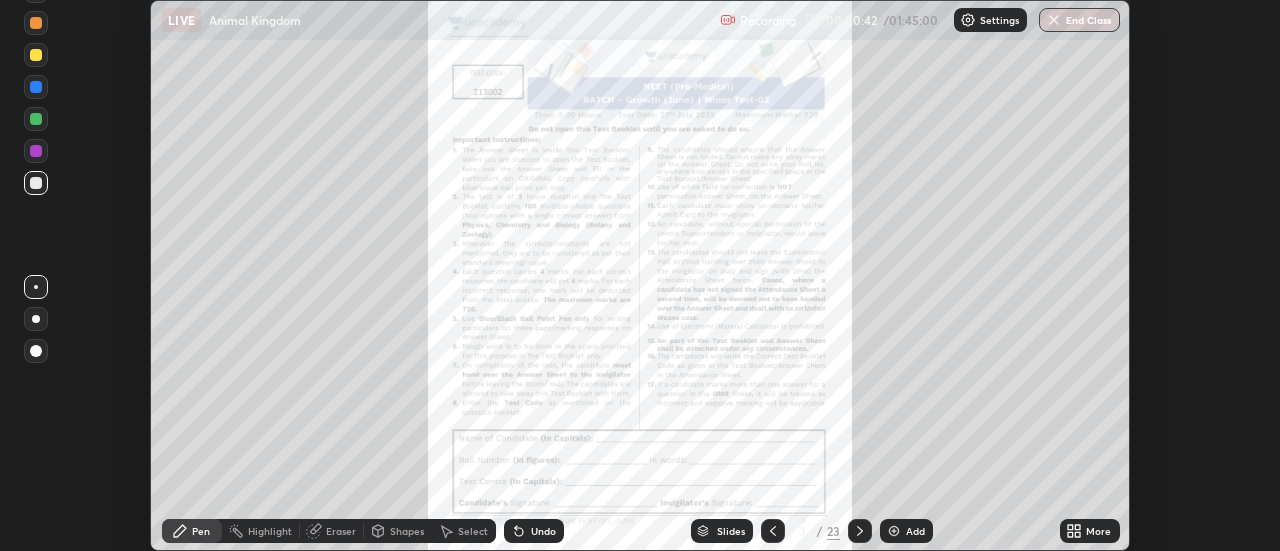 click 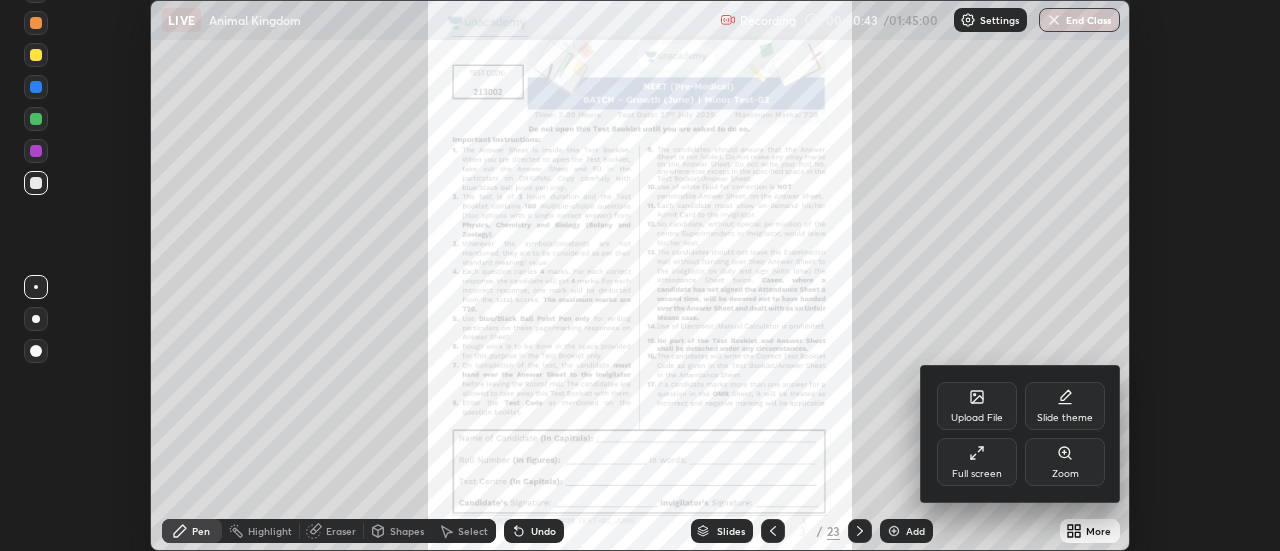 click 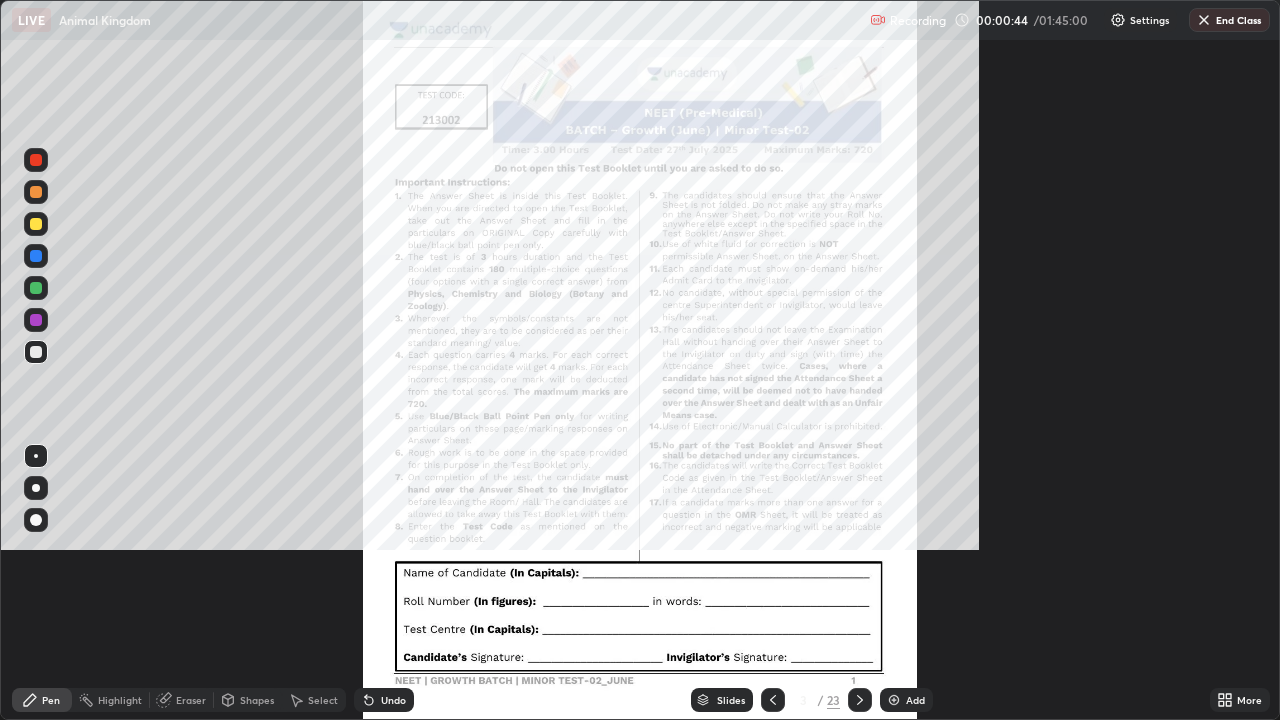 scroll, scrollTop: 99280, scrollLeft: 98720, axis: both 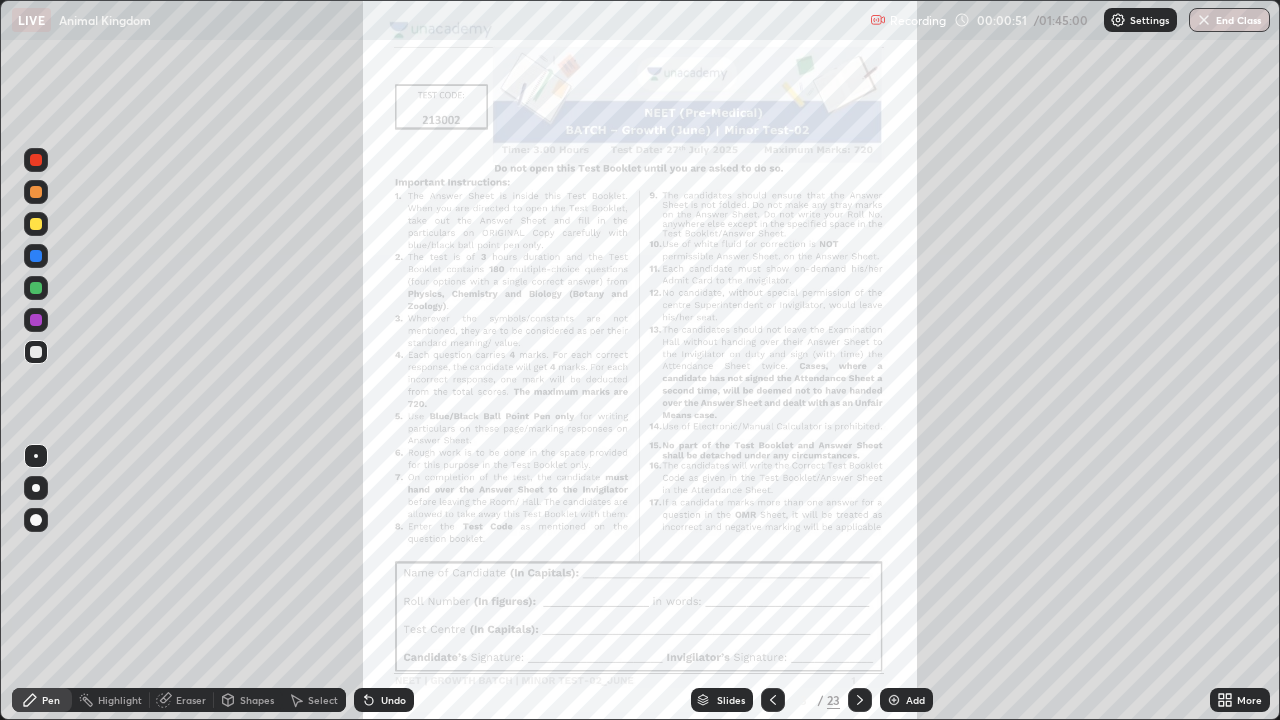 click on "Add" at bounding box center (906, 700) 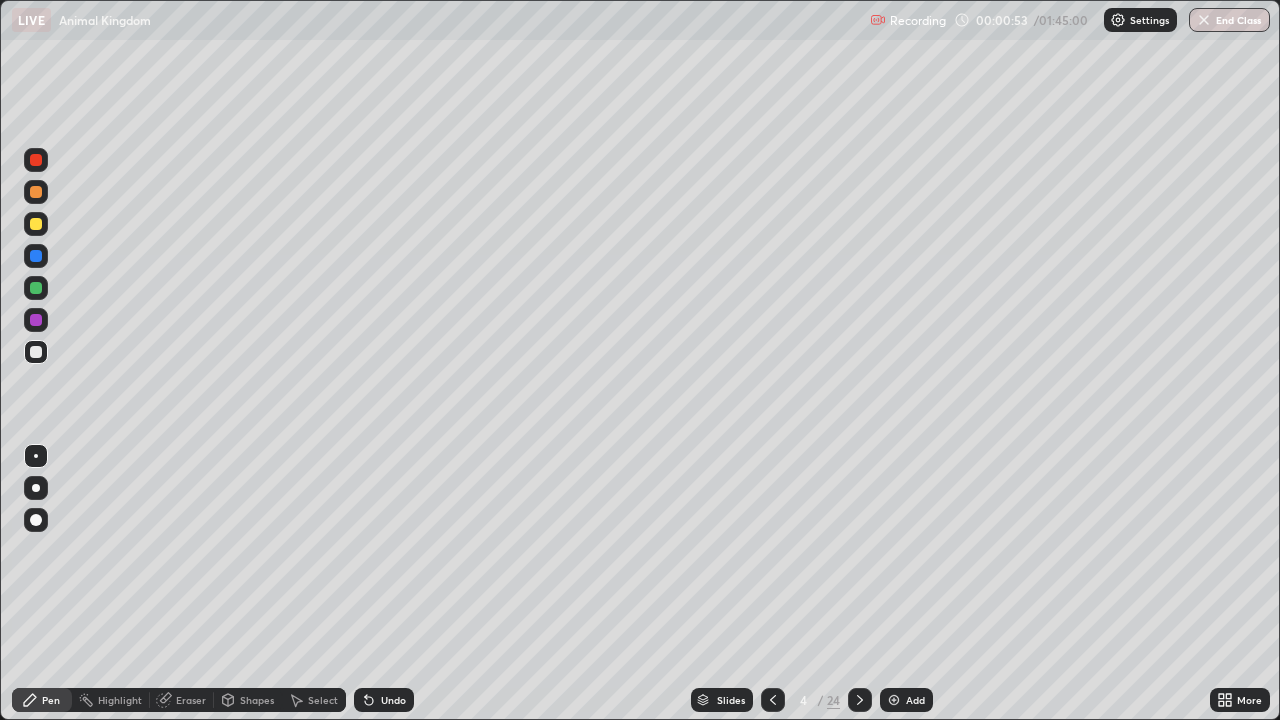 click on "Slides" at bounding box center [731, 700] 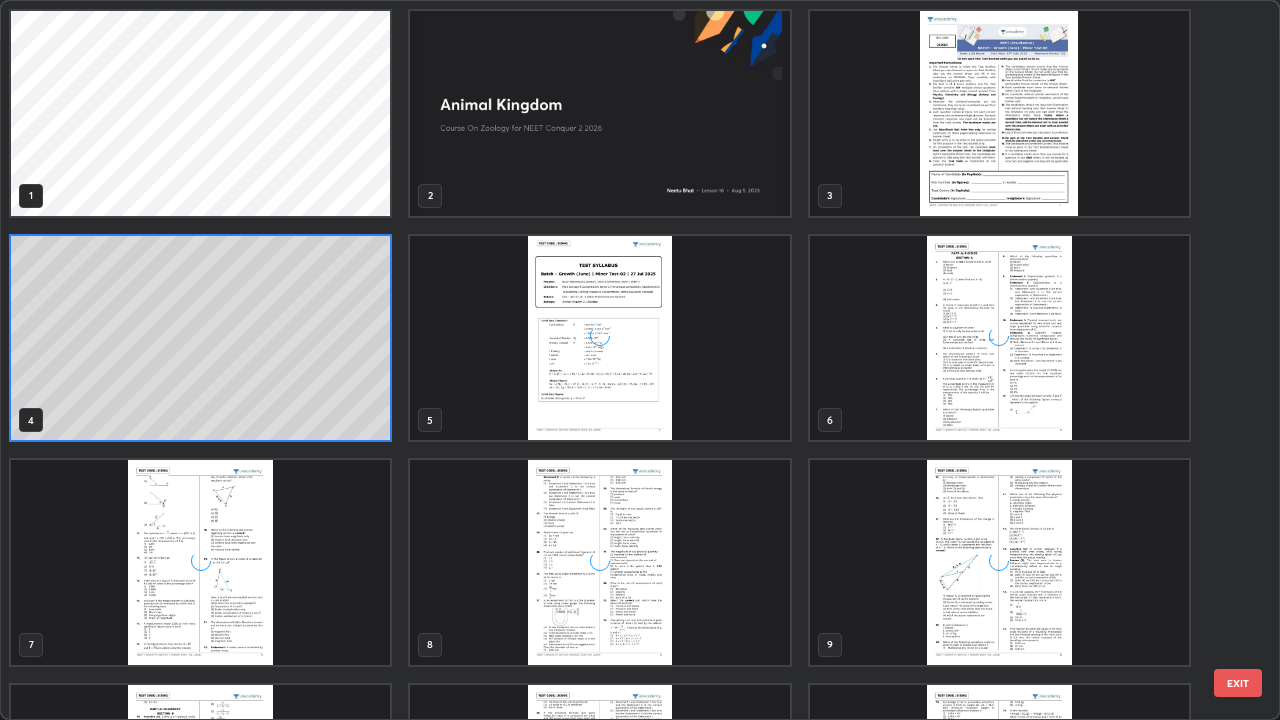 scroll, scrollTop: 7, scrollLeft: 11, axis: both 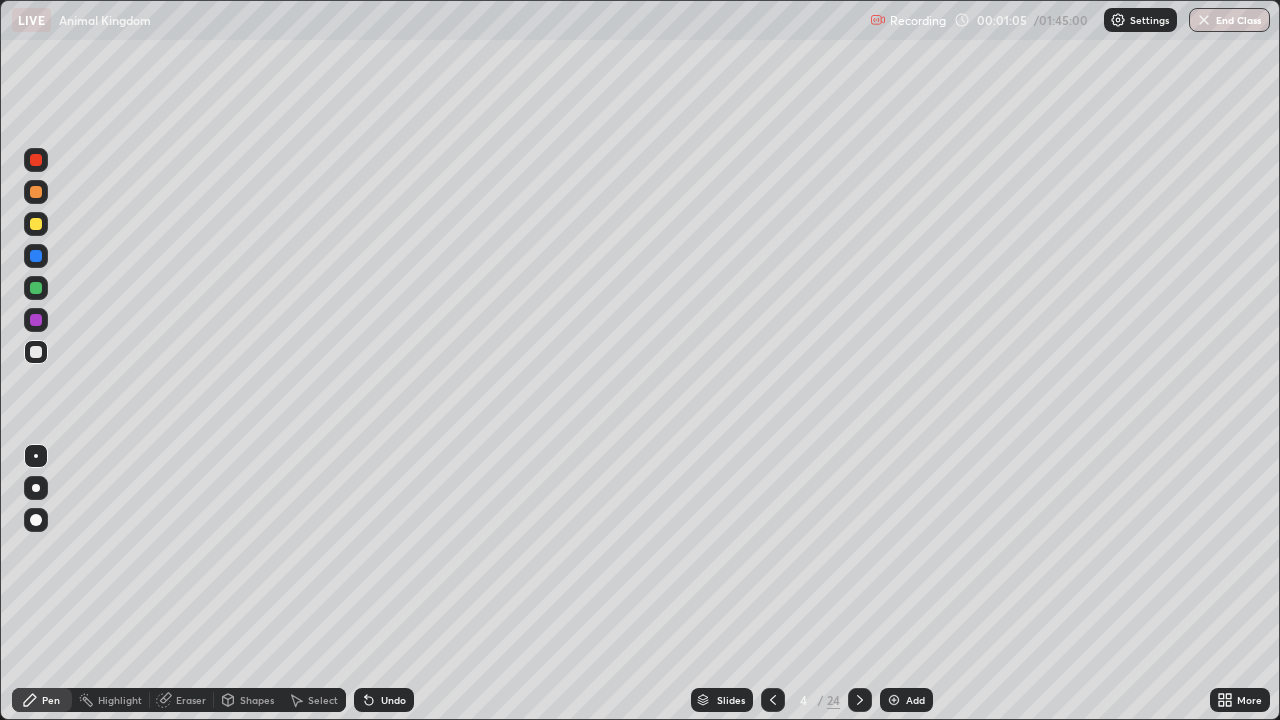 click on "Eraser" at bounding box center [191, 700] 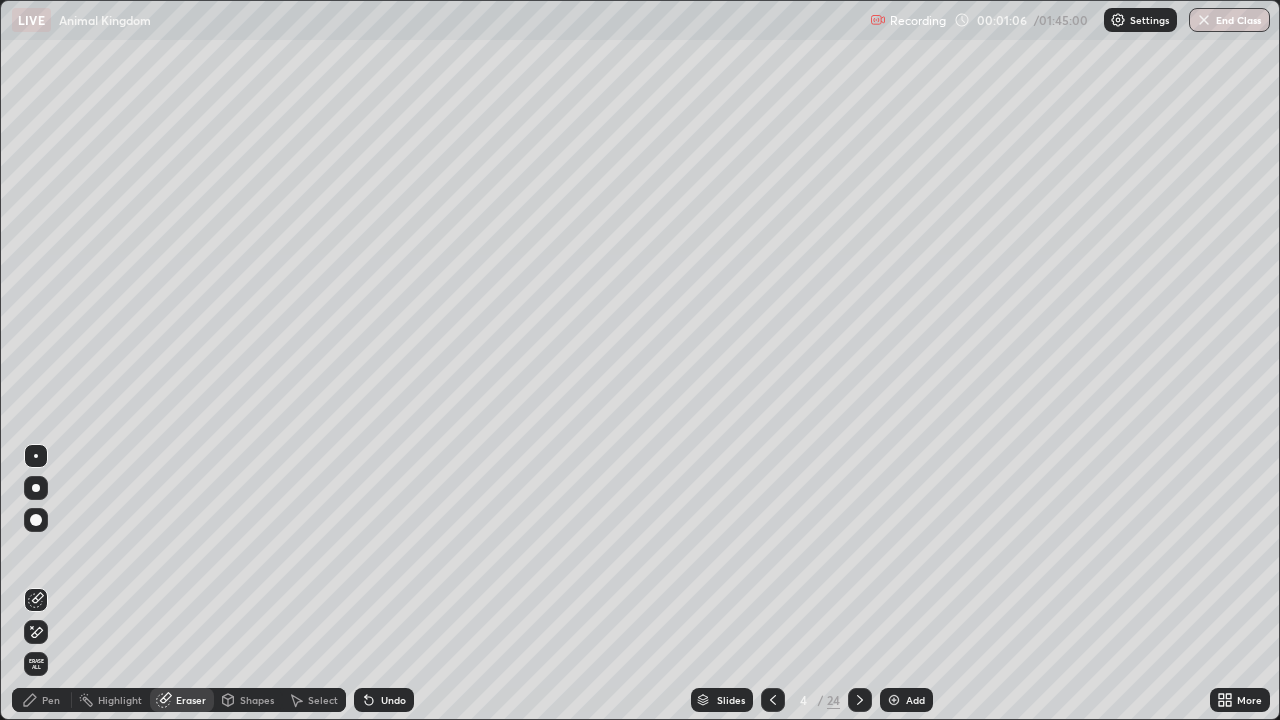 click on "Erase all" at bounding box center (36, 664) 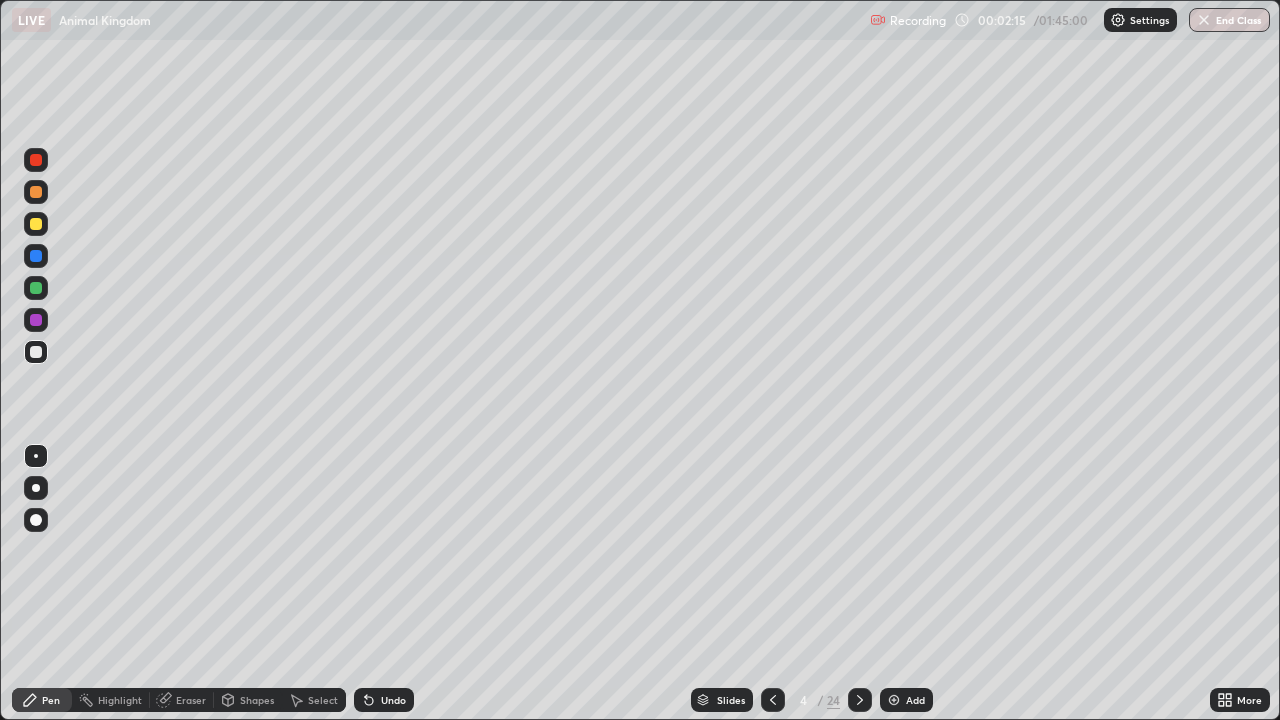click at bounding box center [36, 288] 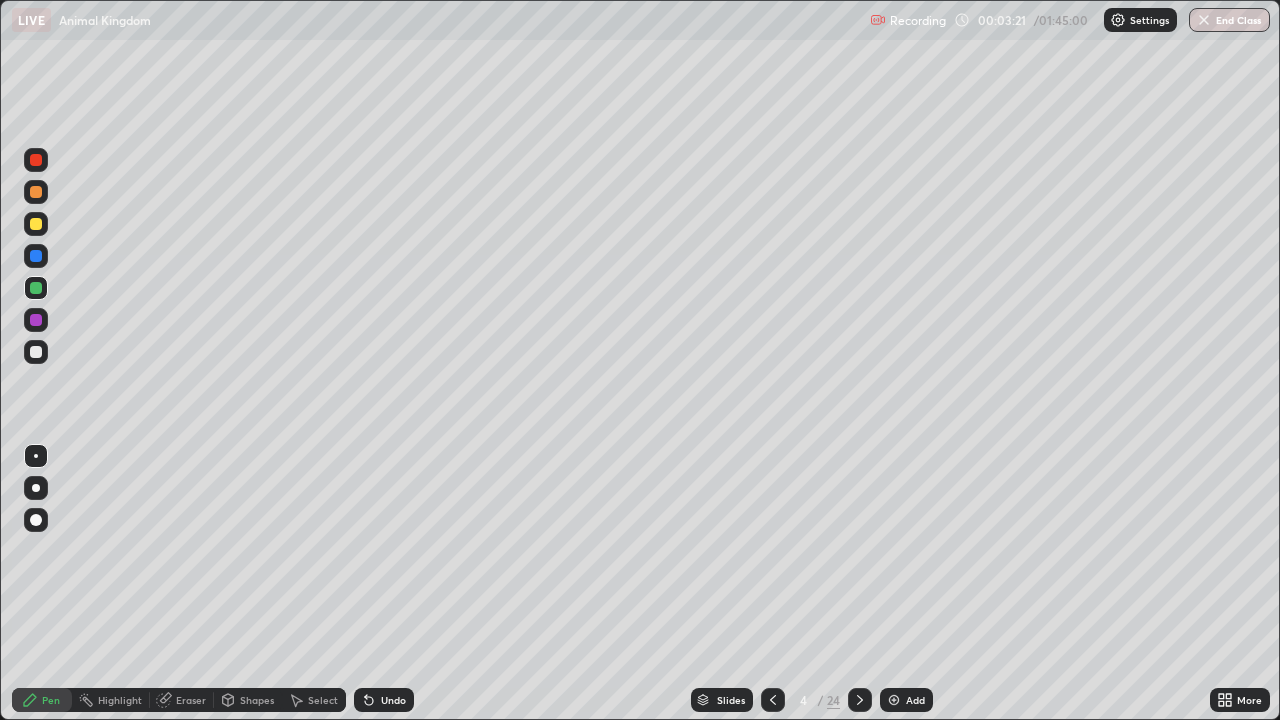 click on "Pen" at bounding box center (42, 700) 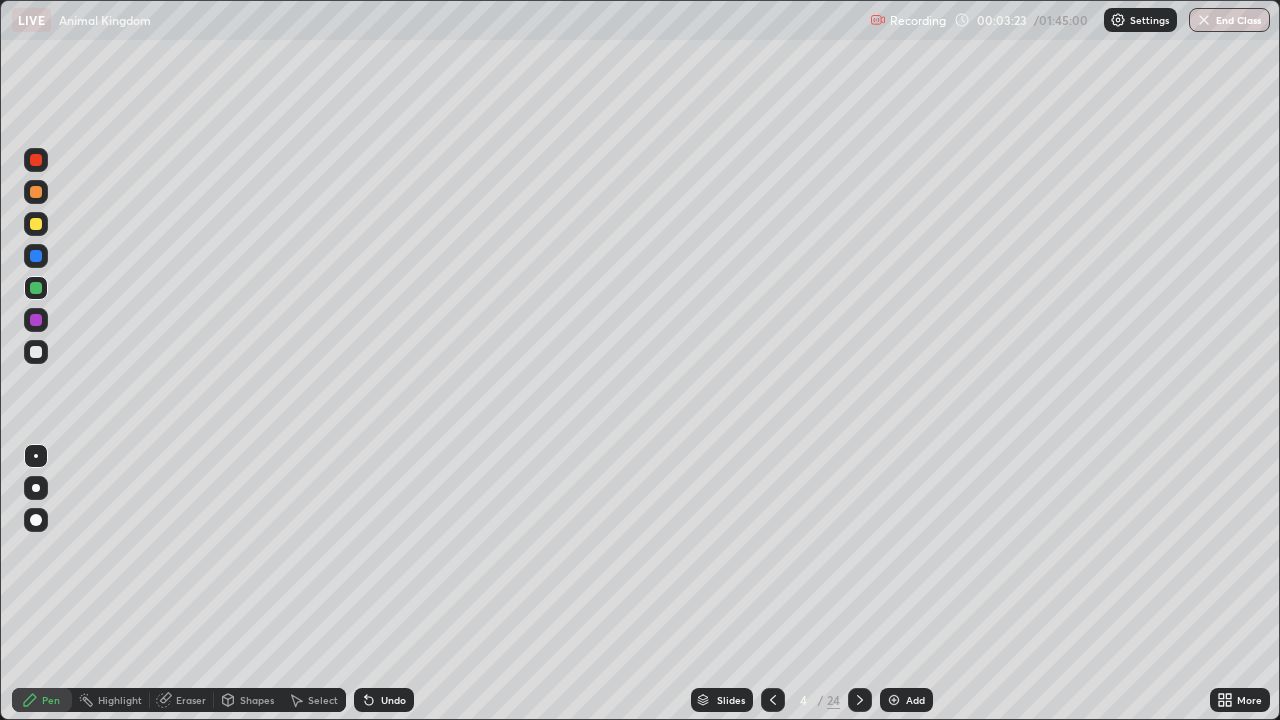 click at bounding box center (36, 352) 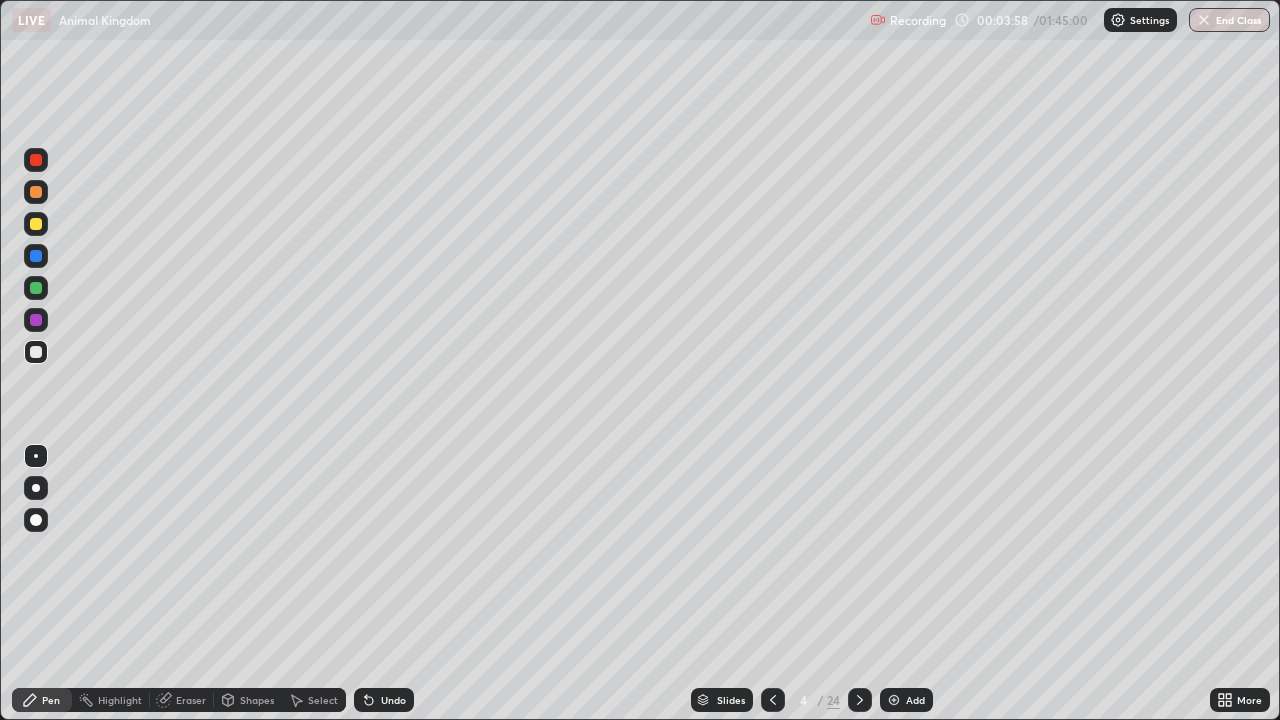 click at bounding box center [36, 288] 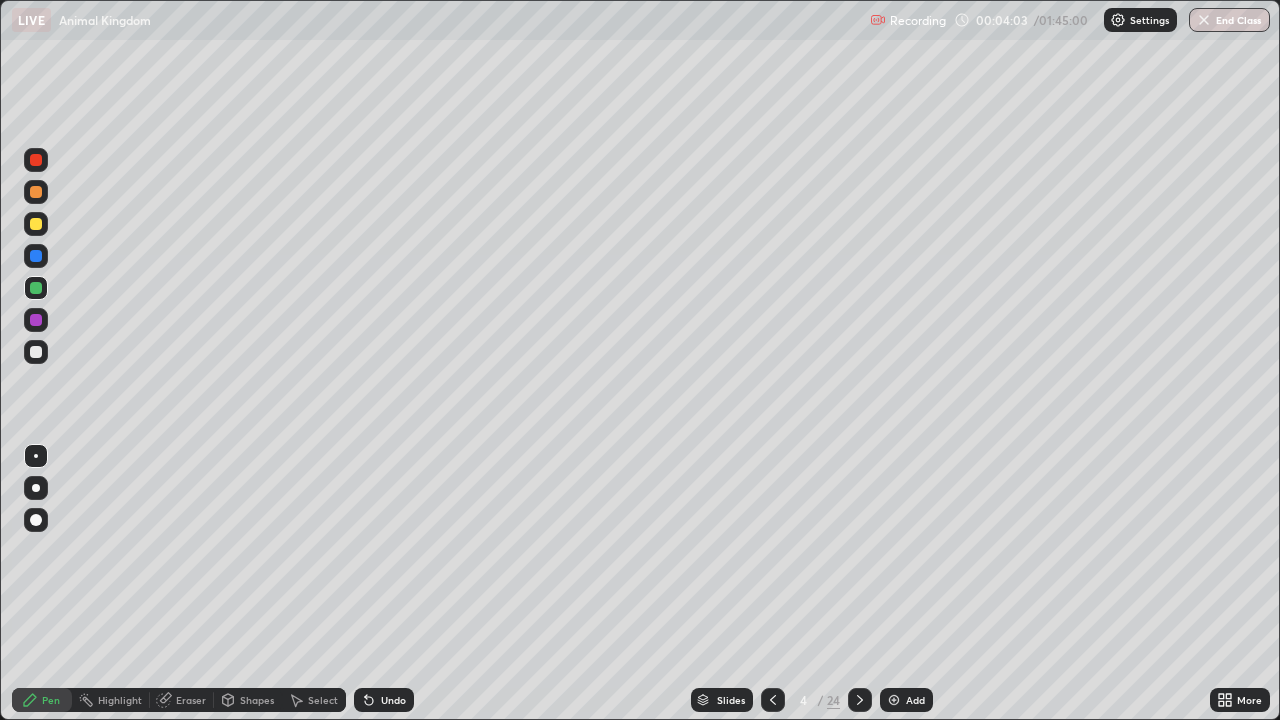 click at bounding box center [36, 352] 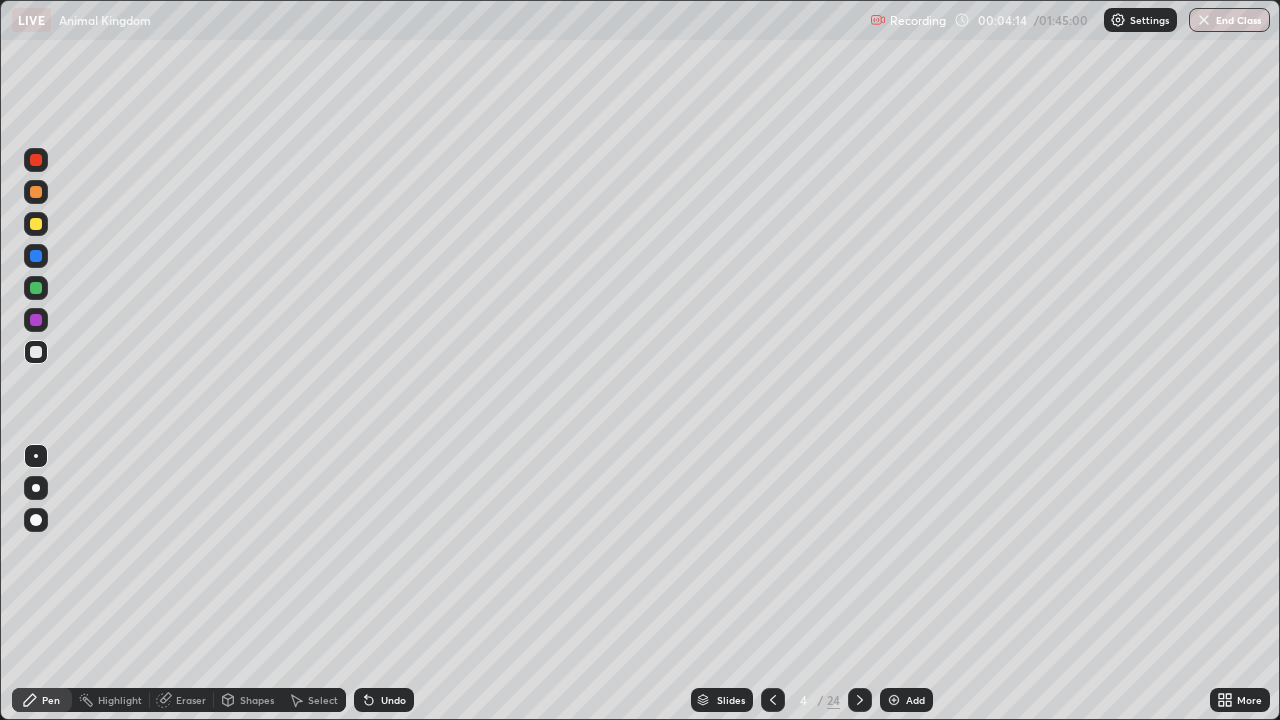 click at bounding box center [36, 320] 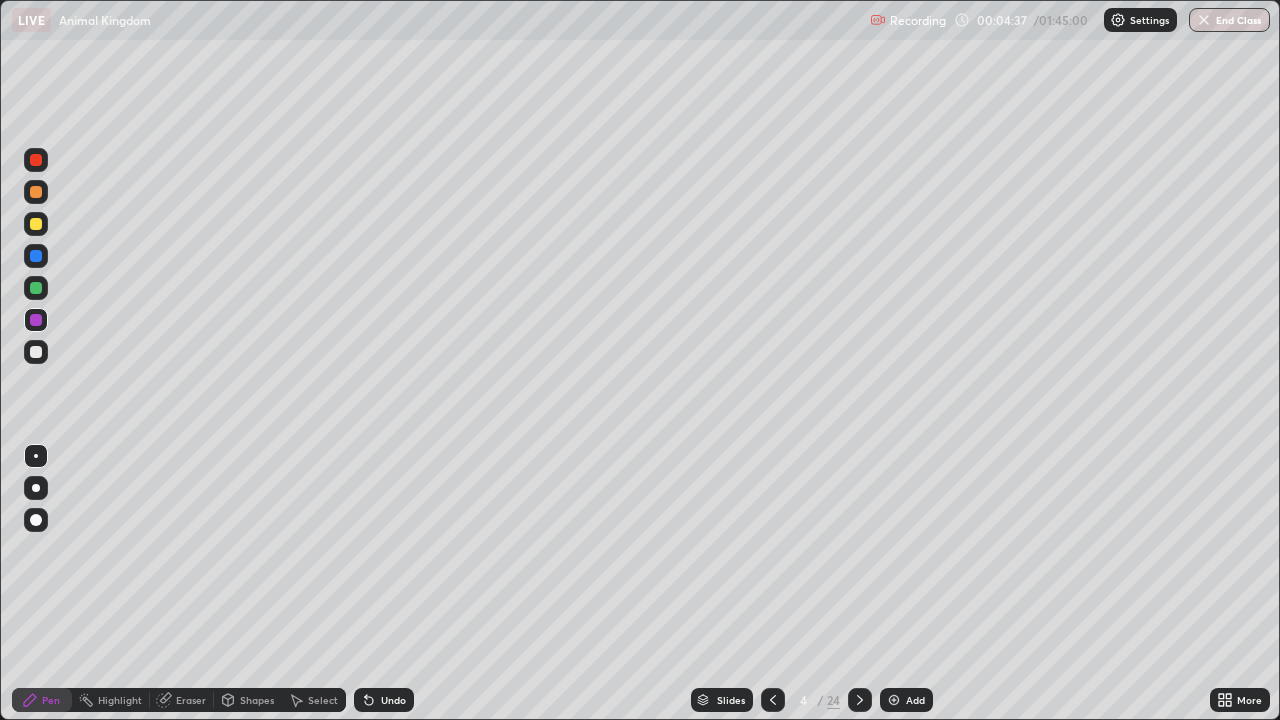 click at bounding box center [36, 352] 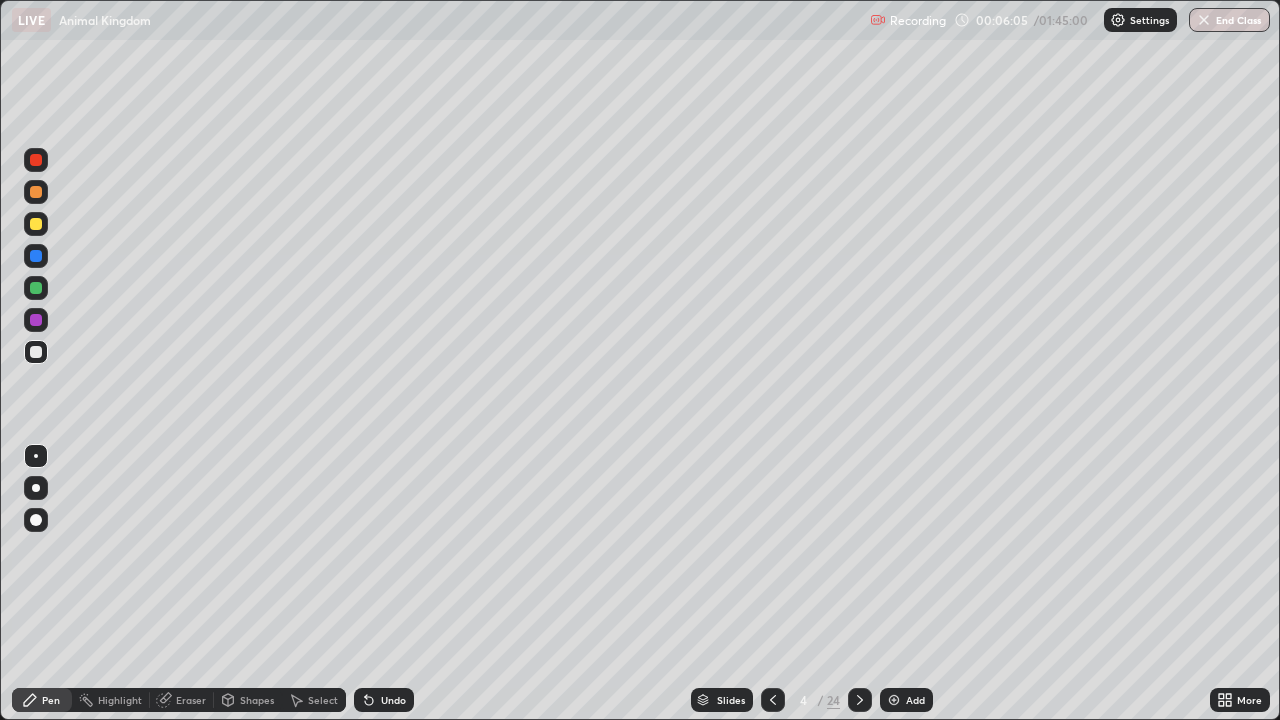 click at bounding box center [36, 256] 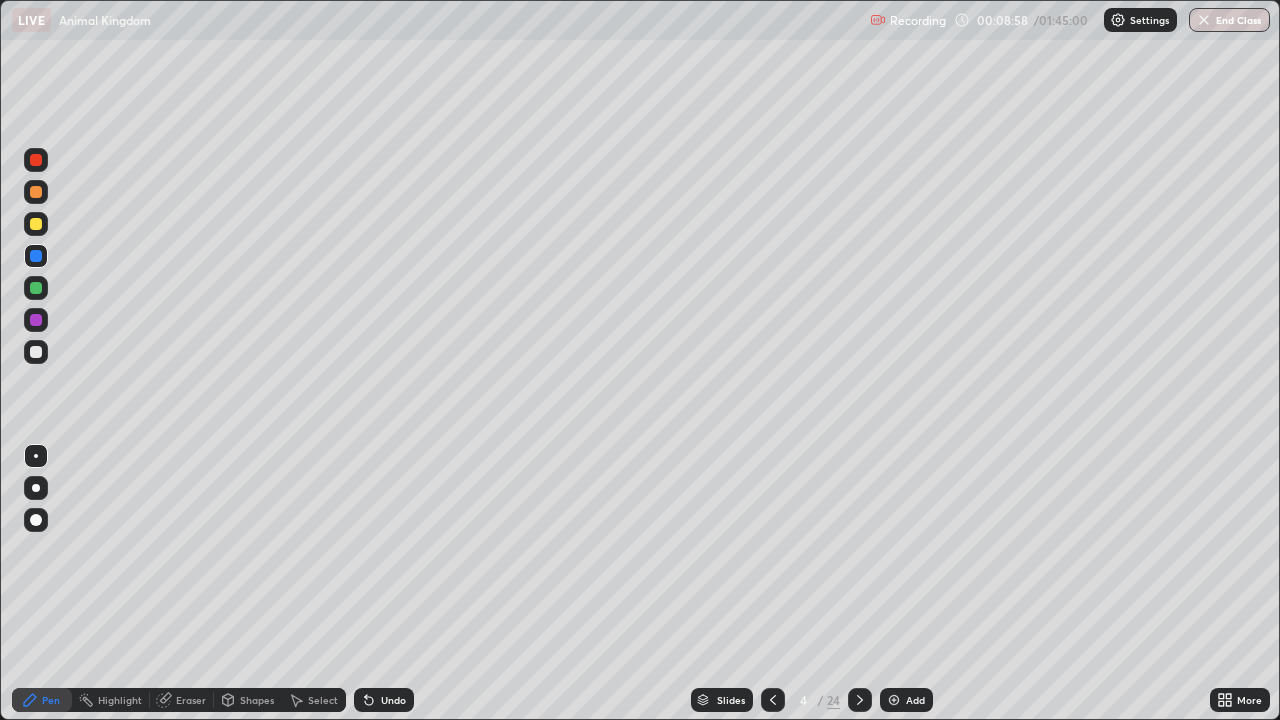 click on "Eraser" at bounding box center (191, 700) 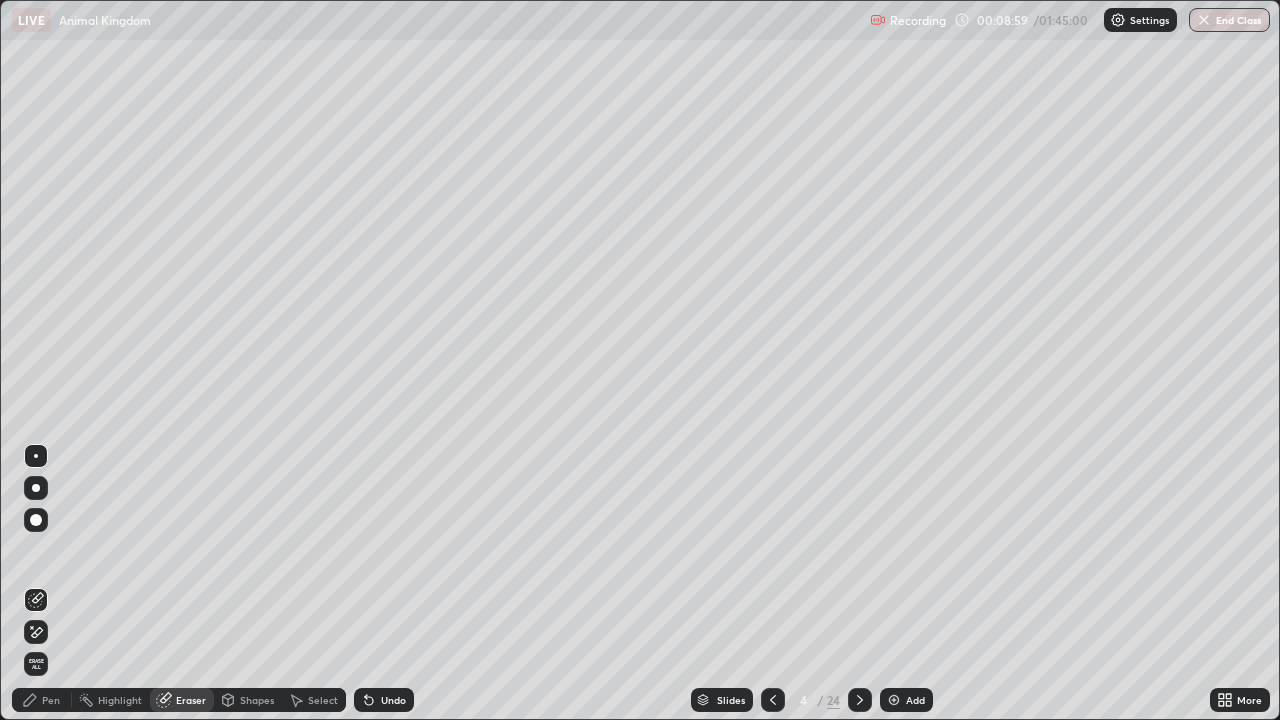 click on "Erase all" at bounding box center [36, 664] 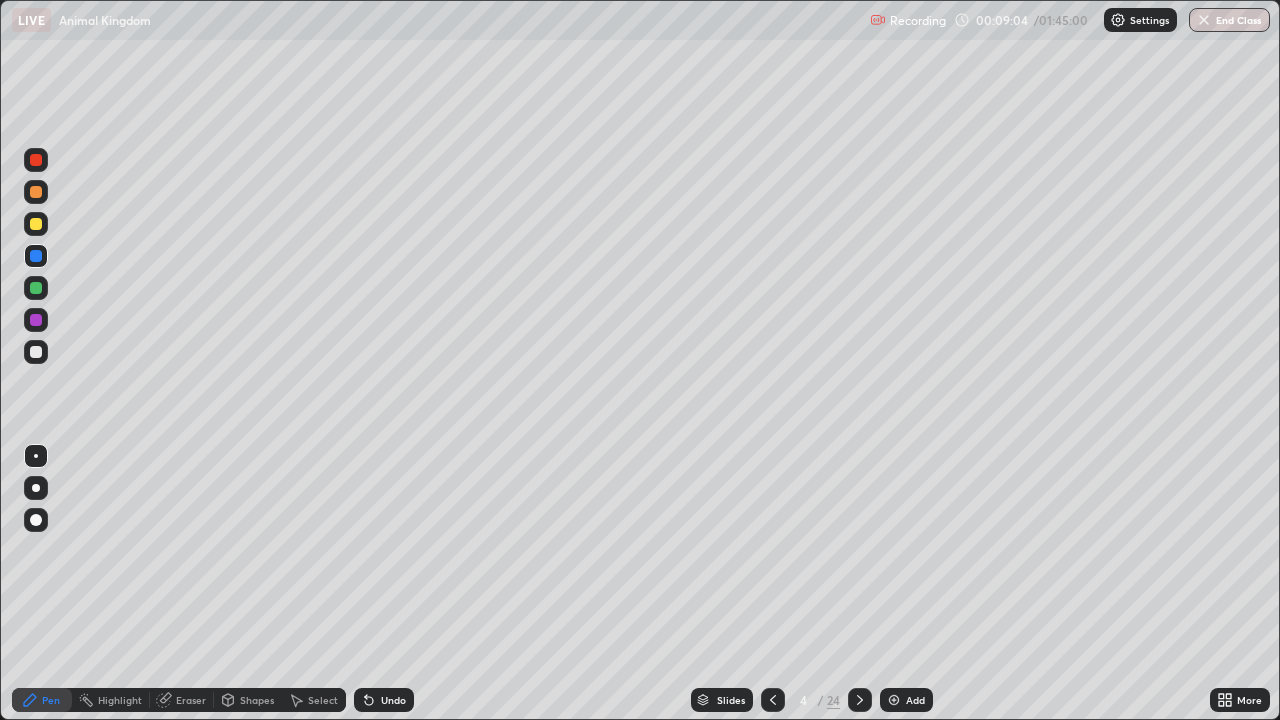 click on "Eraser" at bounding box center (191, 700) 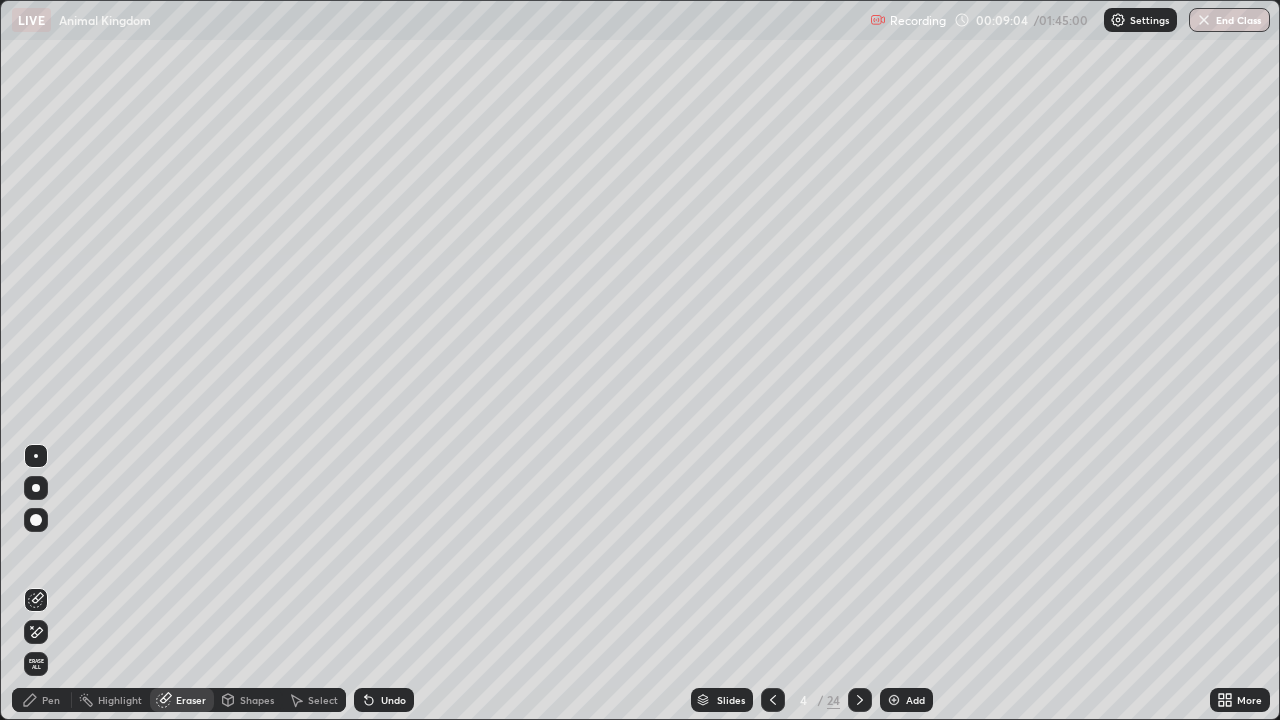 click on "Erase all" at bounding box center (36, 664) 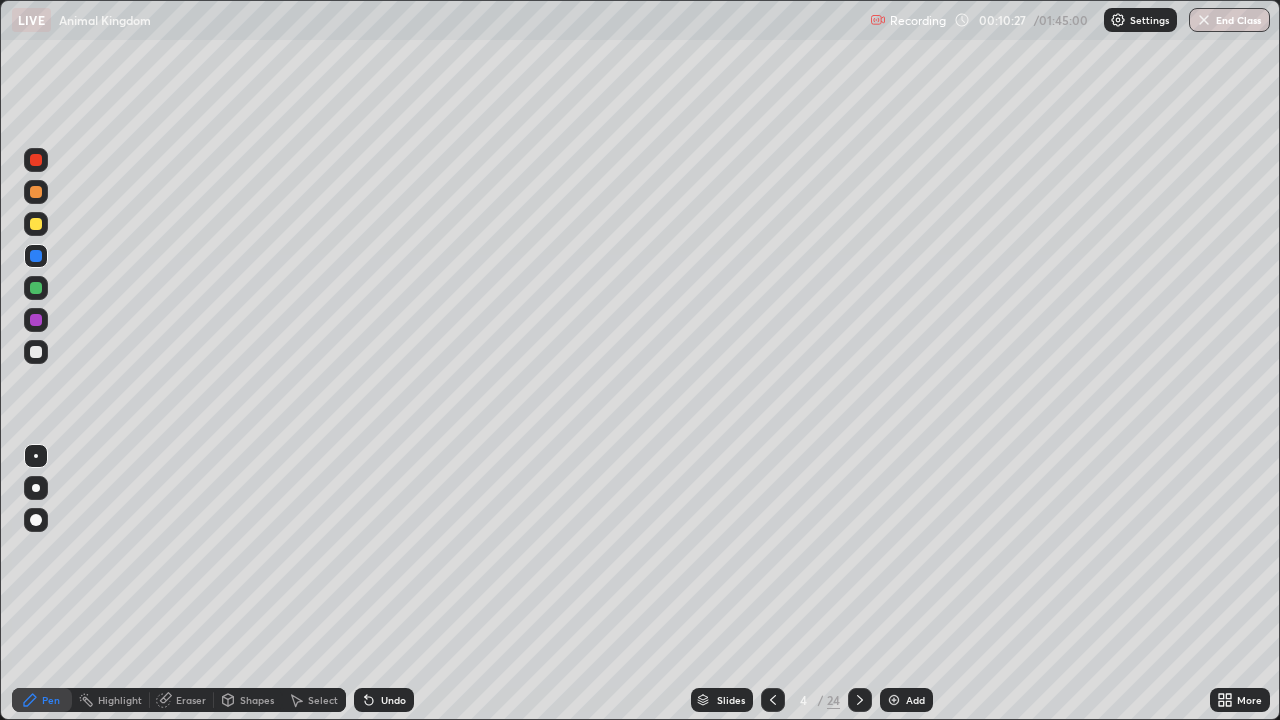 click on "Eraser" at bounding box center [191, 700] 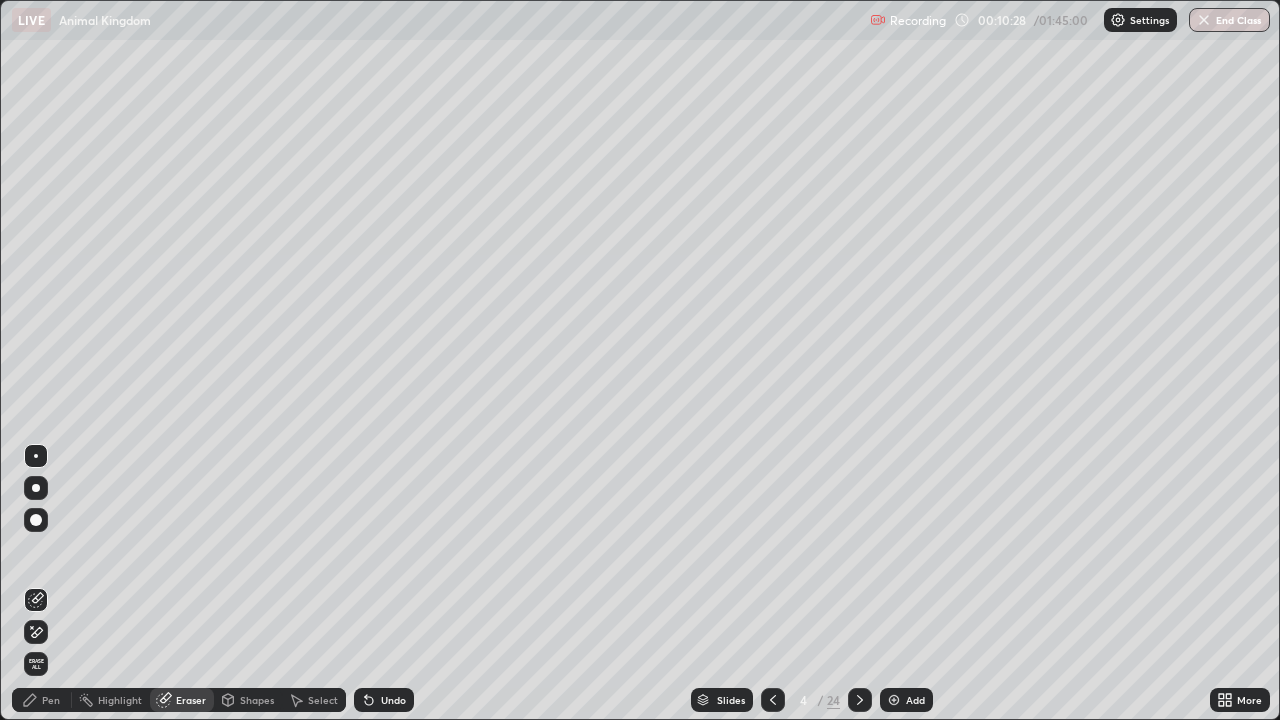click on "Erase all" at bounding box center (36, 664) 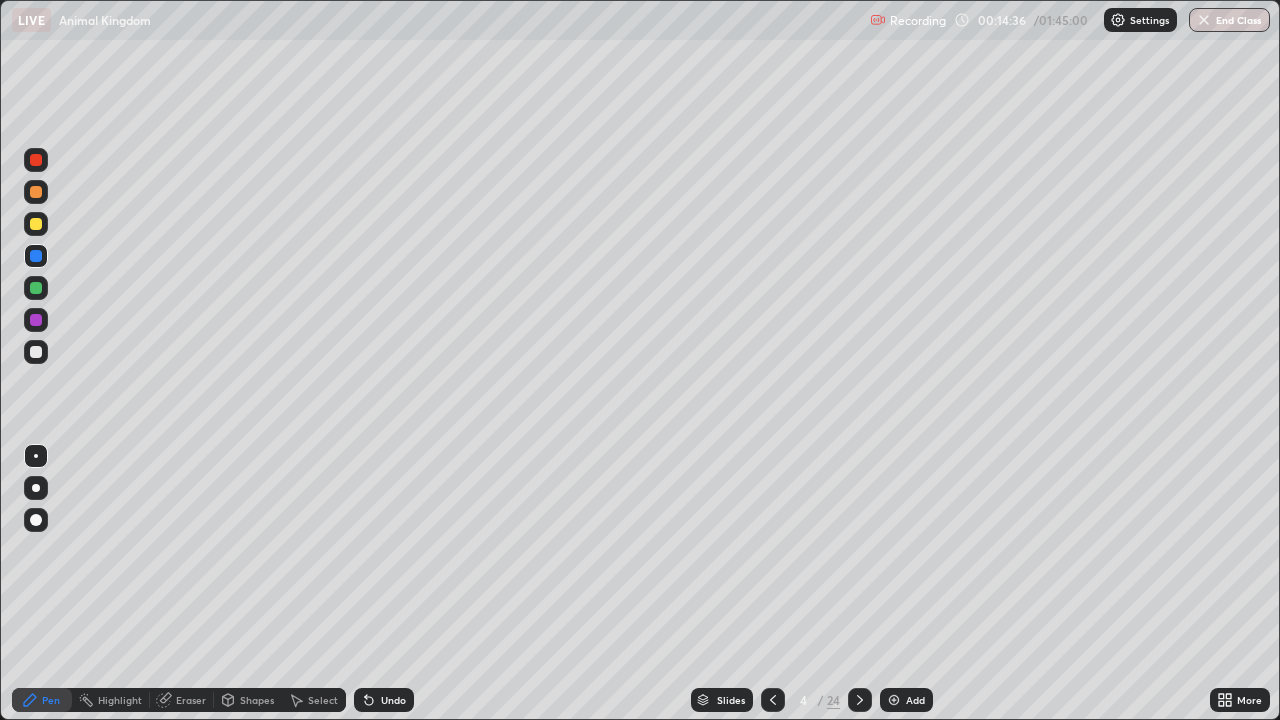 click on "Highlight" at bounding box center (120, 700) 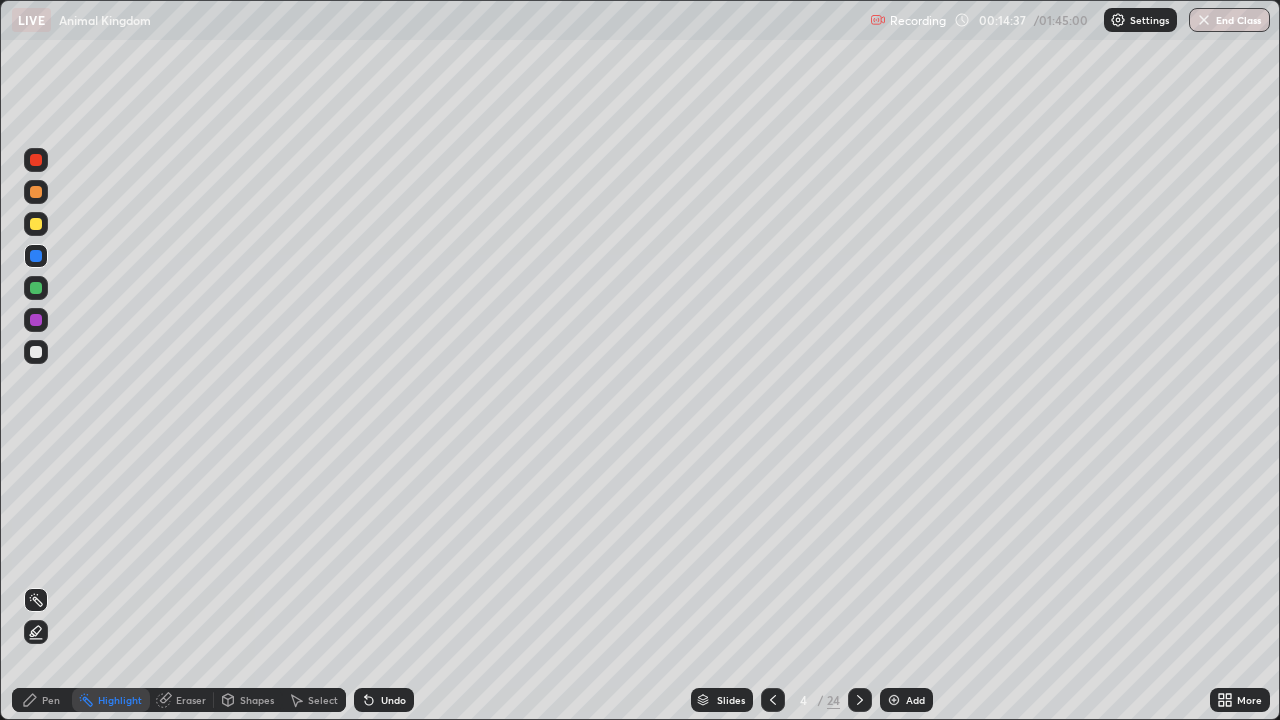 click on "Eraser" at bounding box center [191, 700] 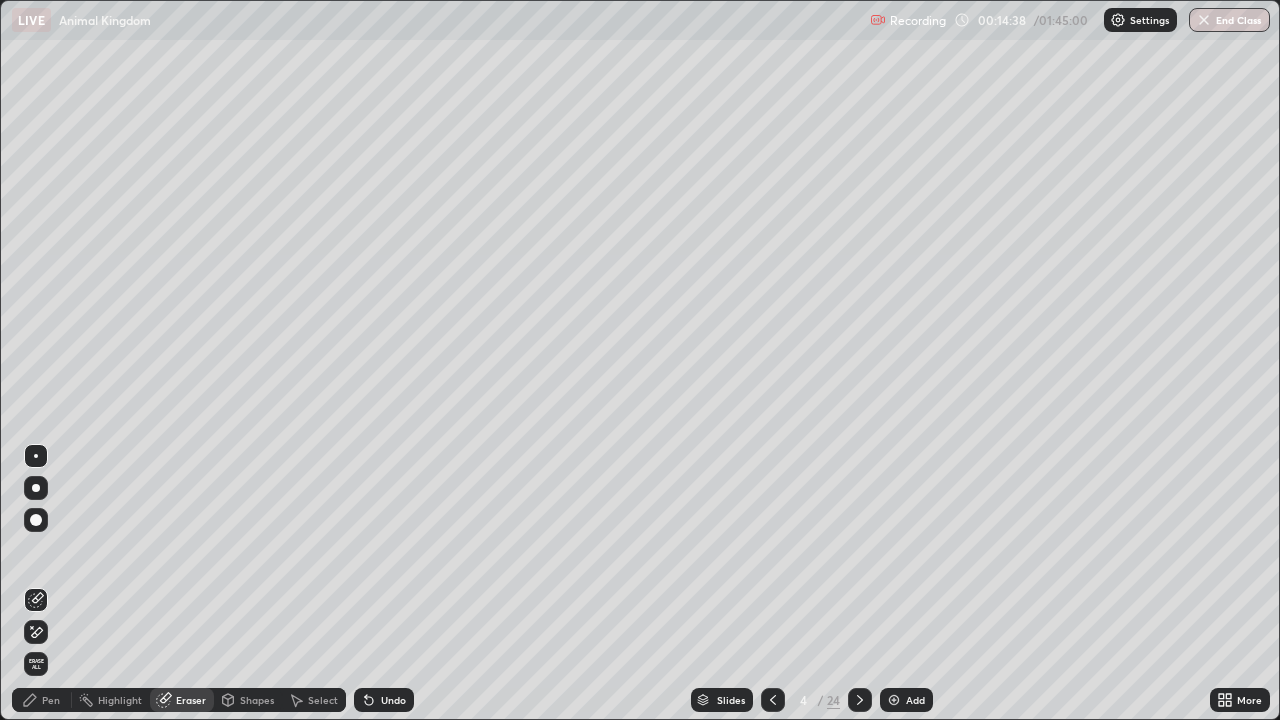 click on "Erase all" at bounding box center [36, 664] 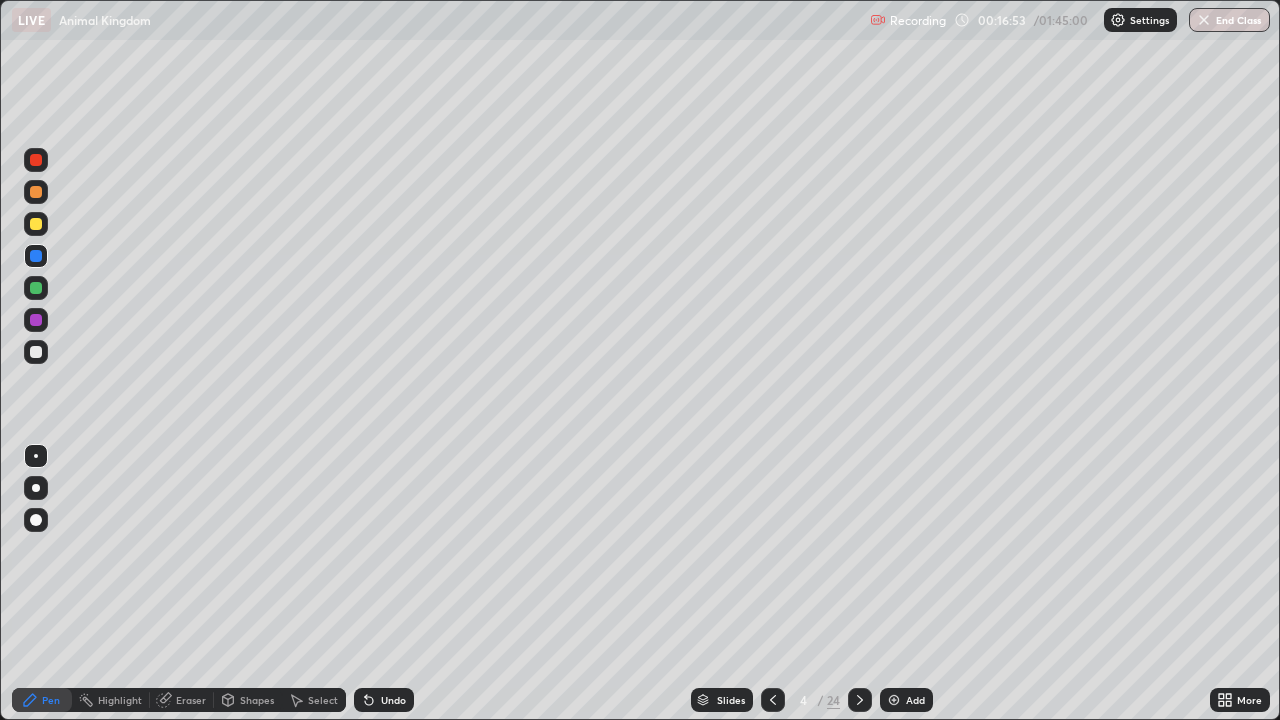 click at bounding box center (36, 352) 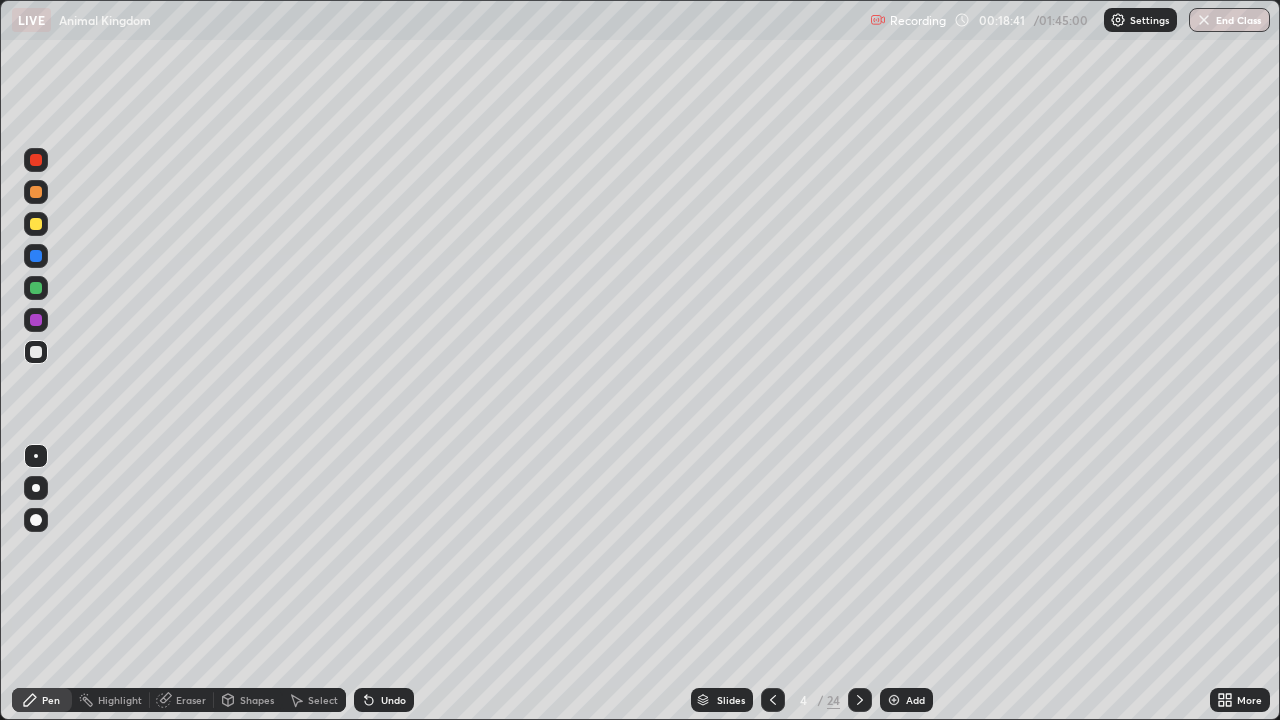 click on "Eraser" at bounding box center [191, 700] 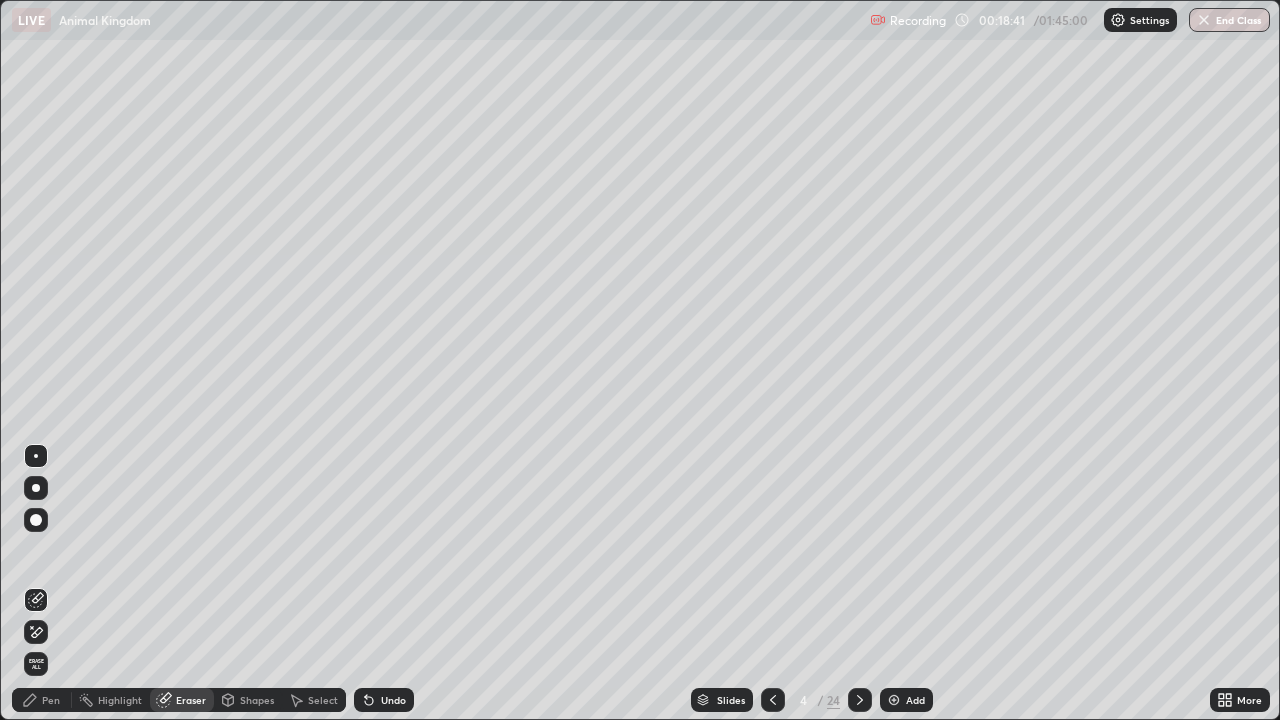 click on "Erase all" at bounding box center (36, 664) 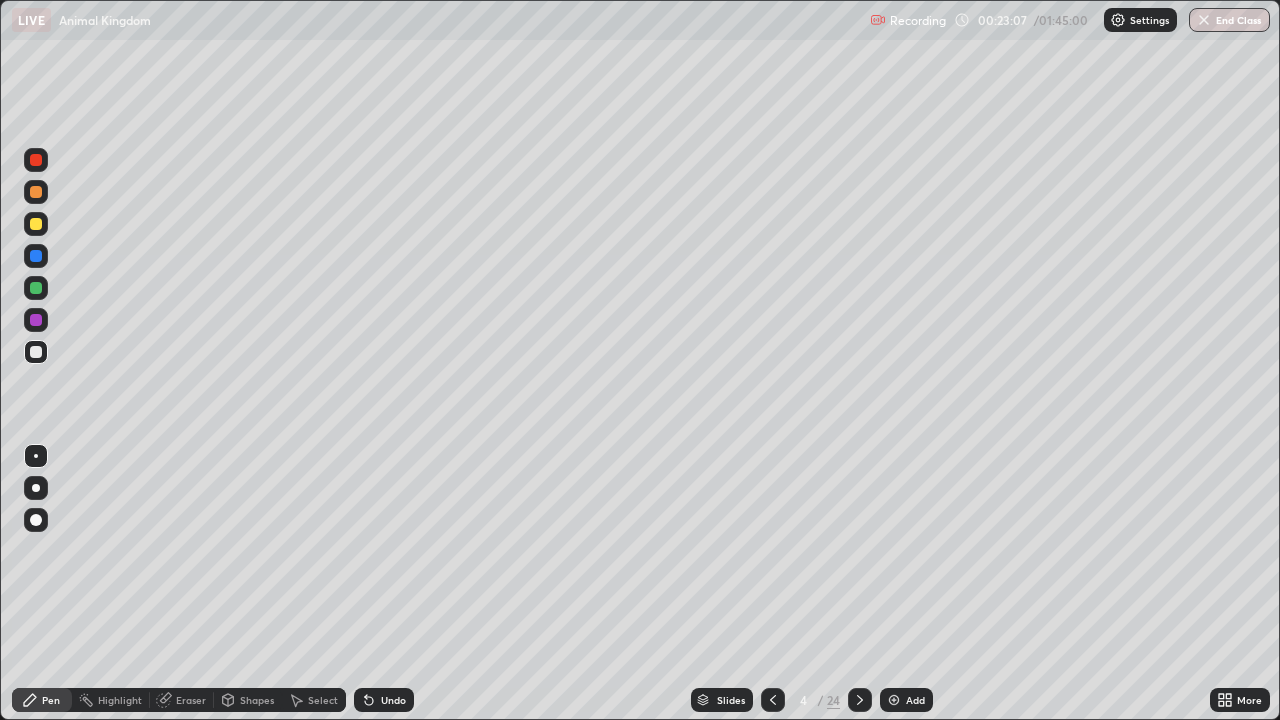 click on "Eraser" at bounding box center [191, 700] 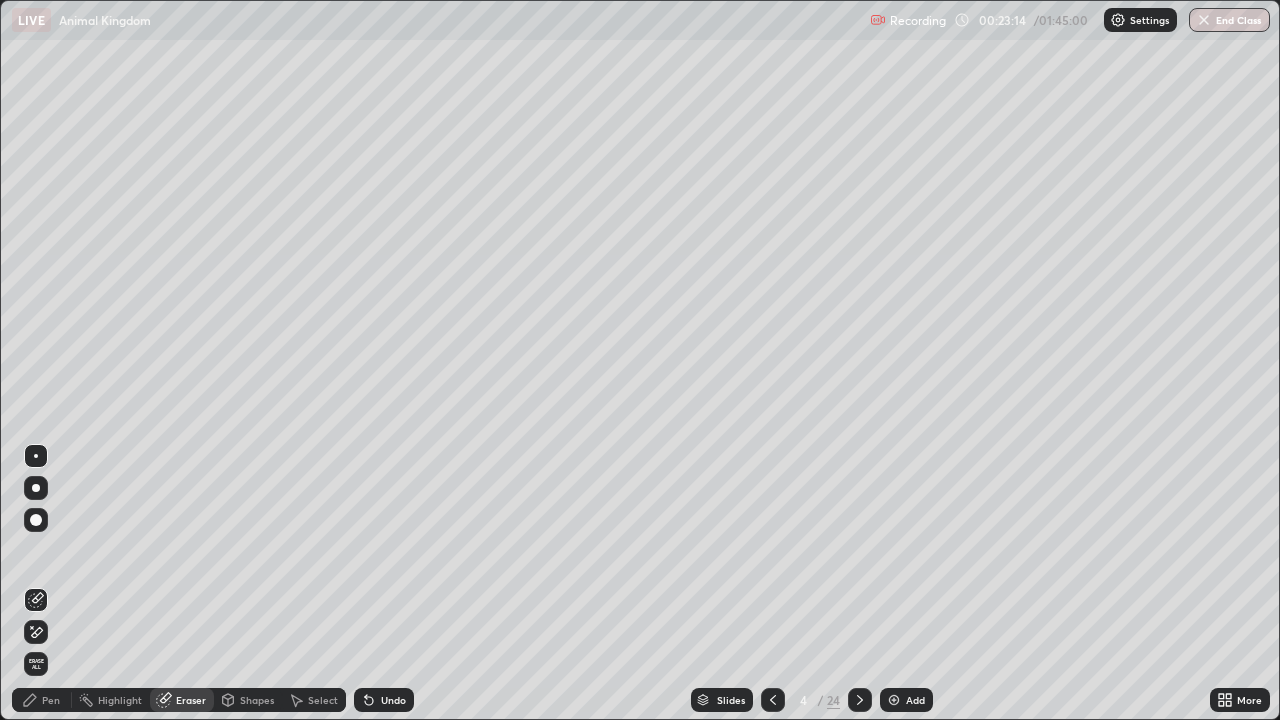 click on "Erase all" at bounding box center [36, 664] 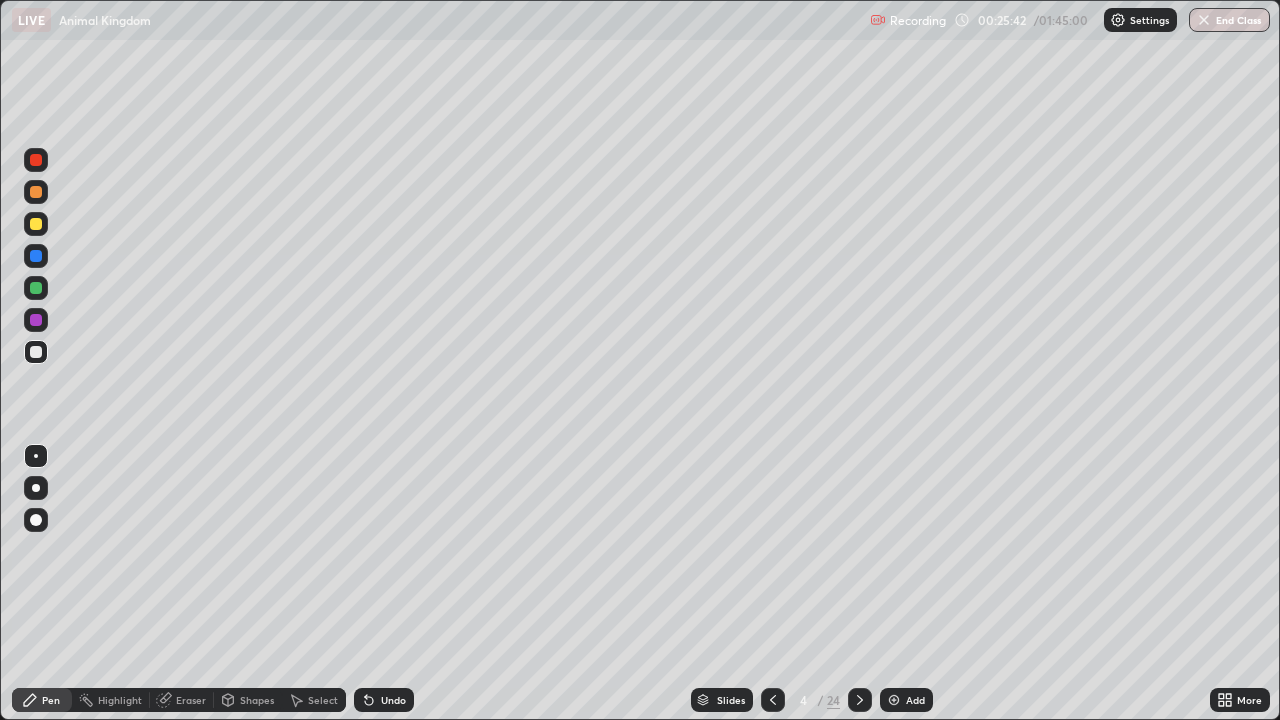 click on "Eraser" at bounding box center (191, 700) 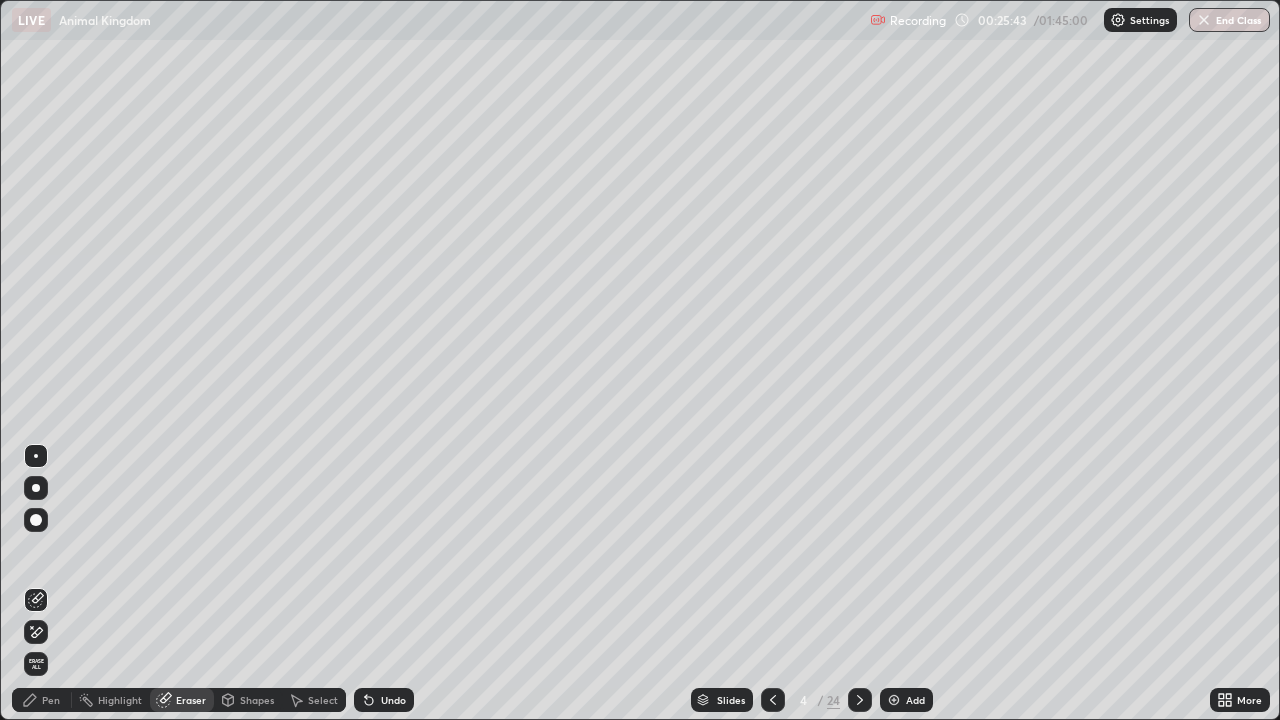 click on "Erase all" at bounding box center [36, 664] 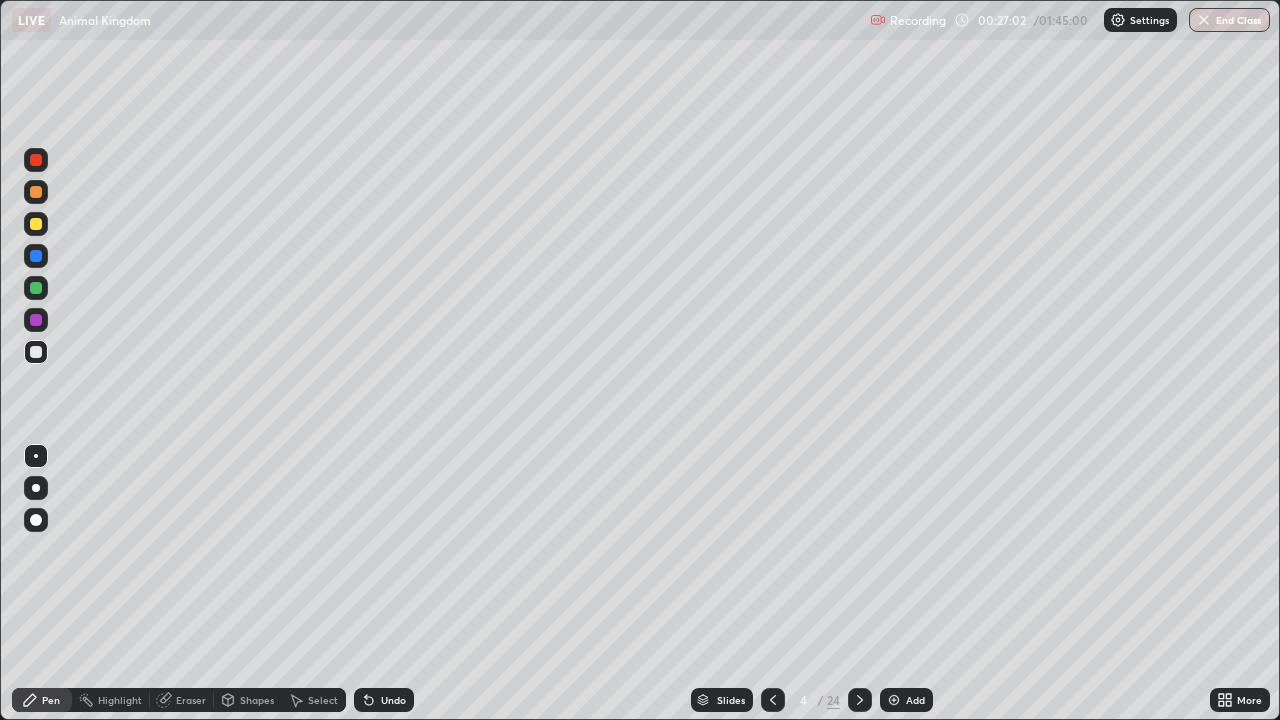 click at bounding box center [36, 320] 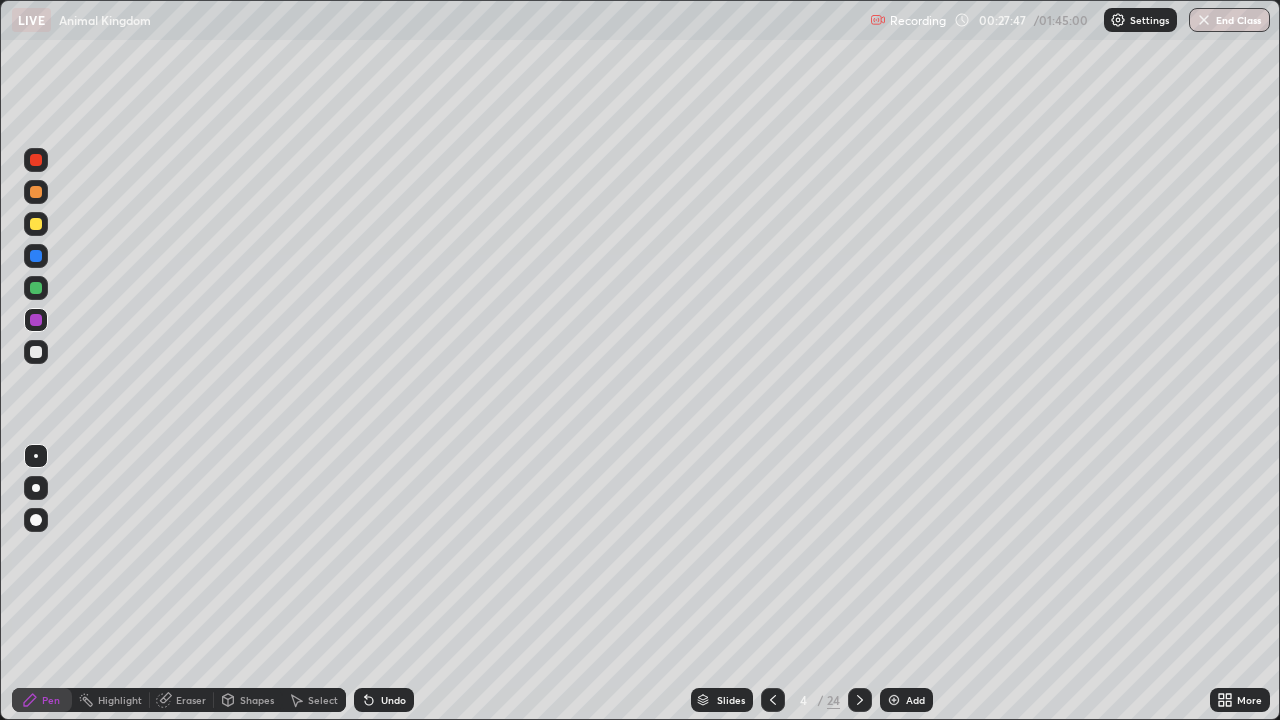 click at bounding box center (36, 560) 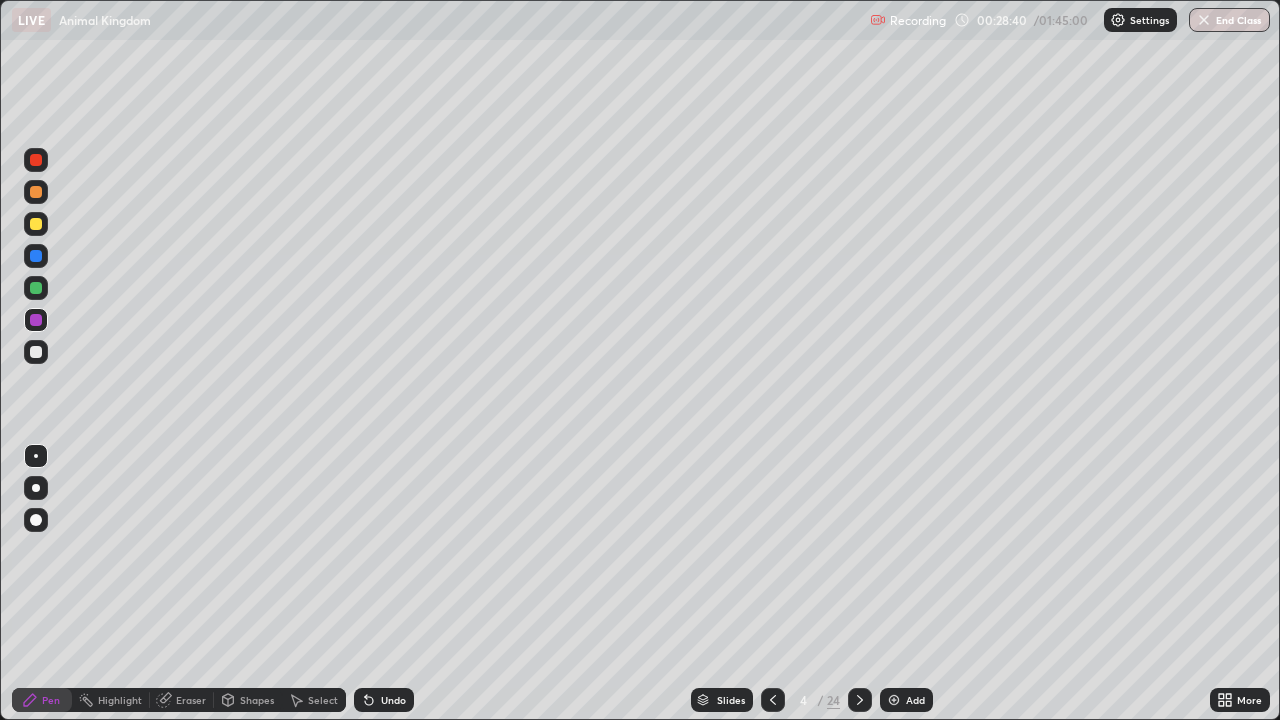 click on "Eraser" at bounding box center [191, 700] 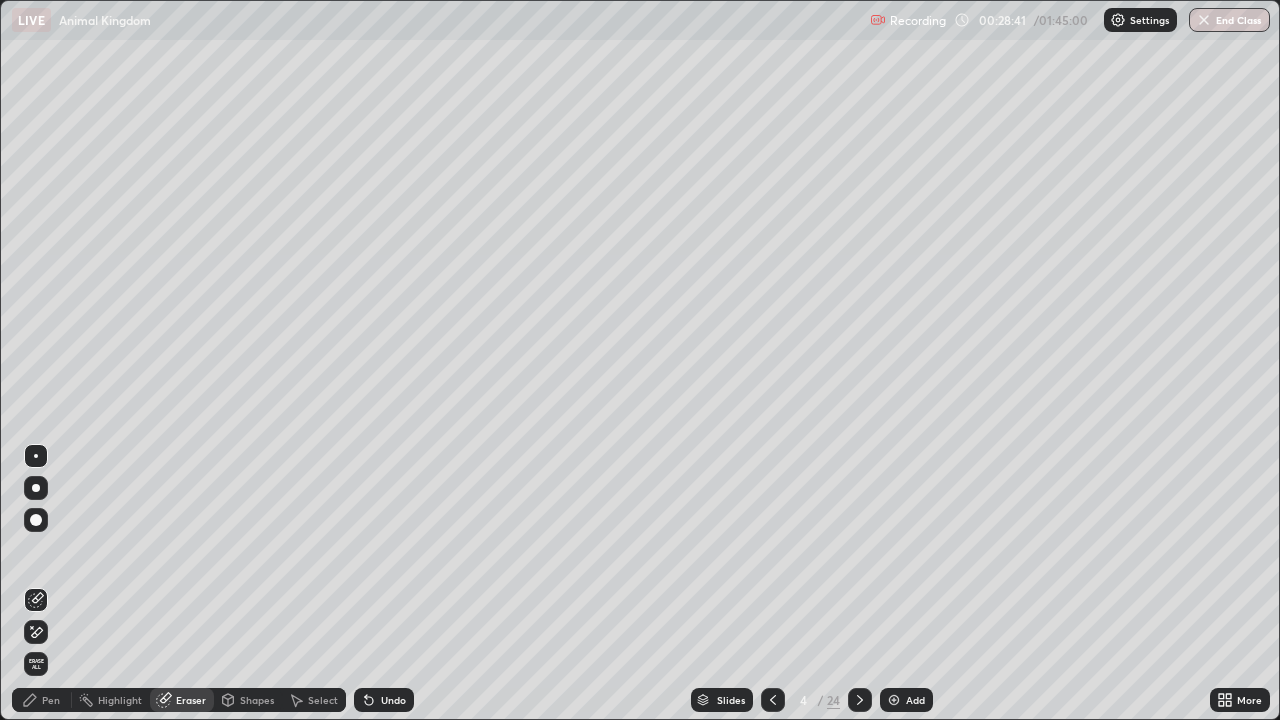 click on "Erase all" at bounding box center (36, 664) 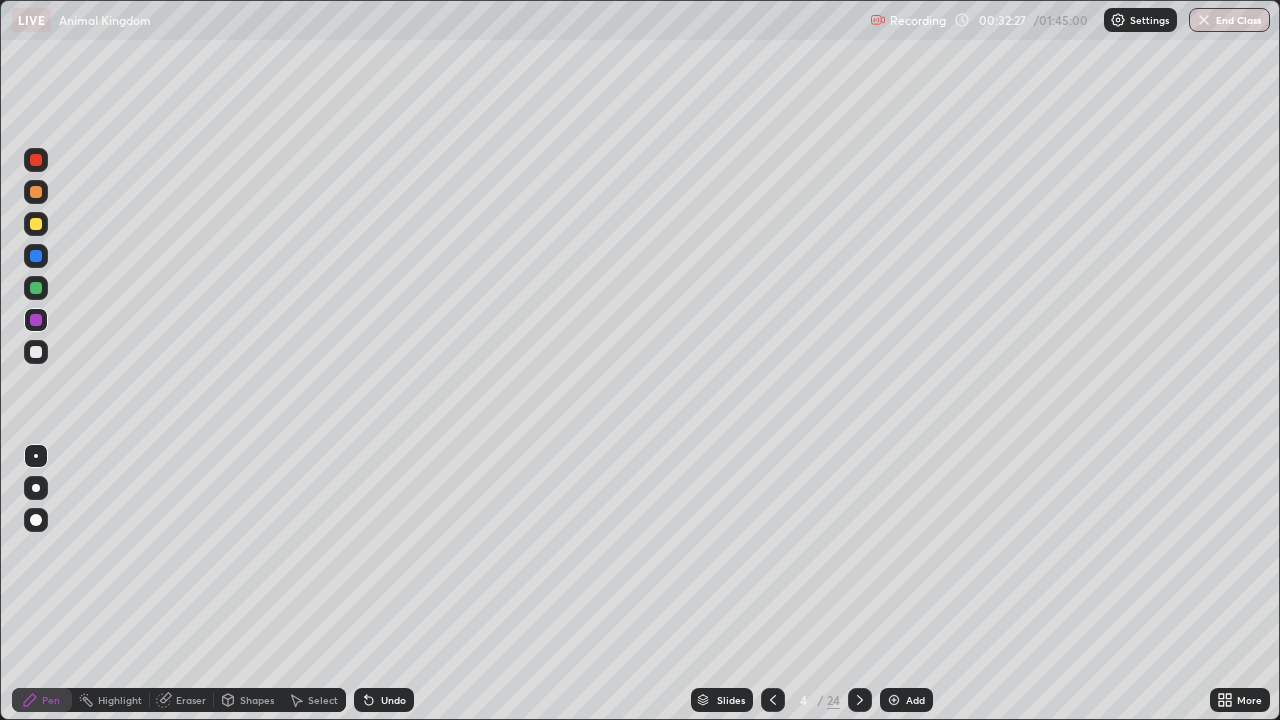 click on "Eraser" at bounding box center [191, 700] 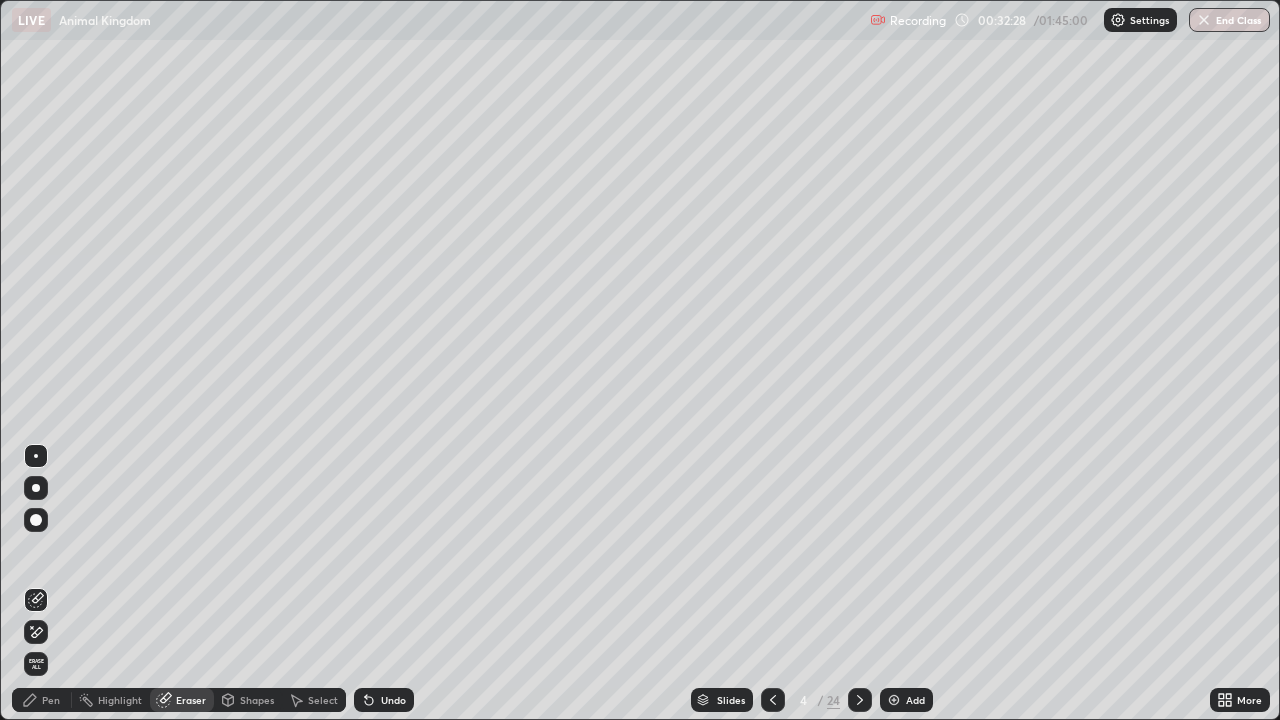 click on "Erase all" at bounding box center [36, 664] 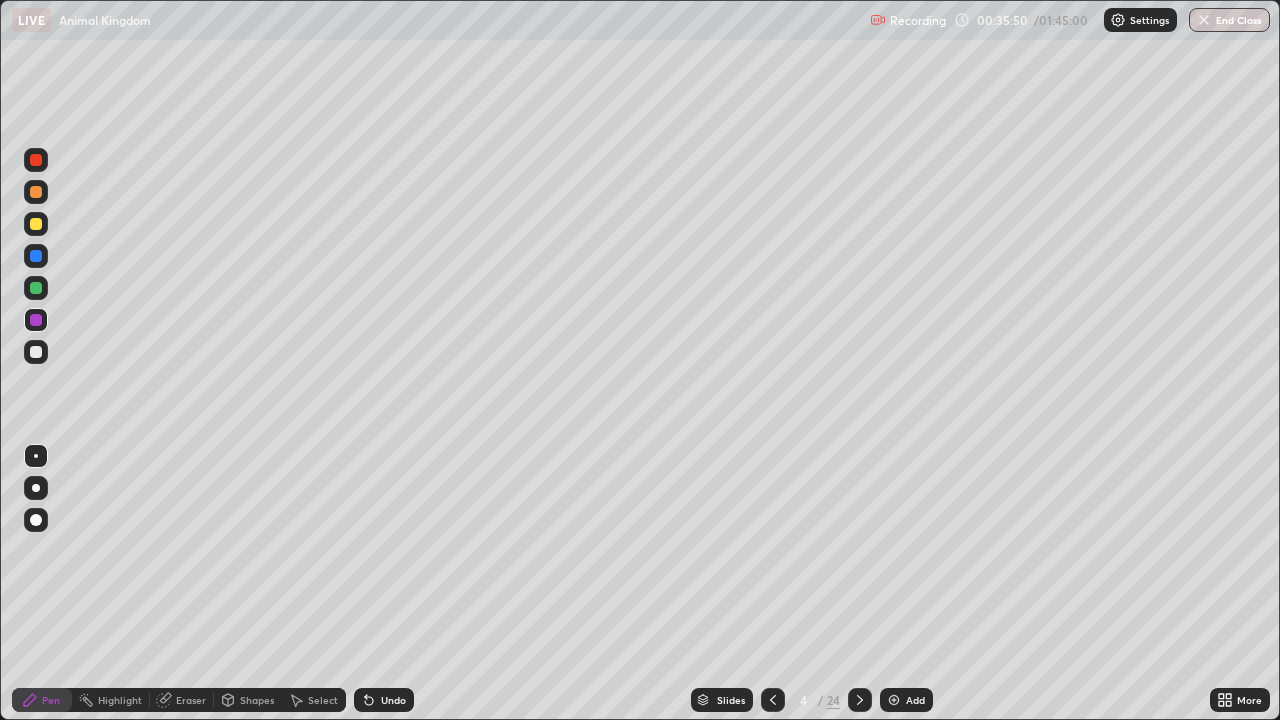 click on "Eraser" at bounding box center (191, 700) 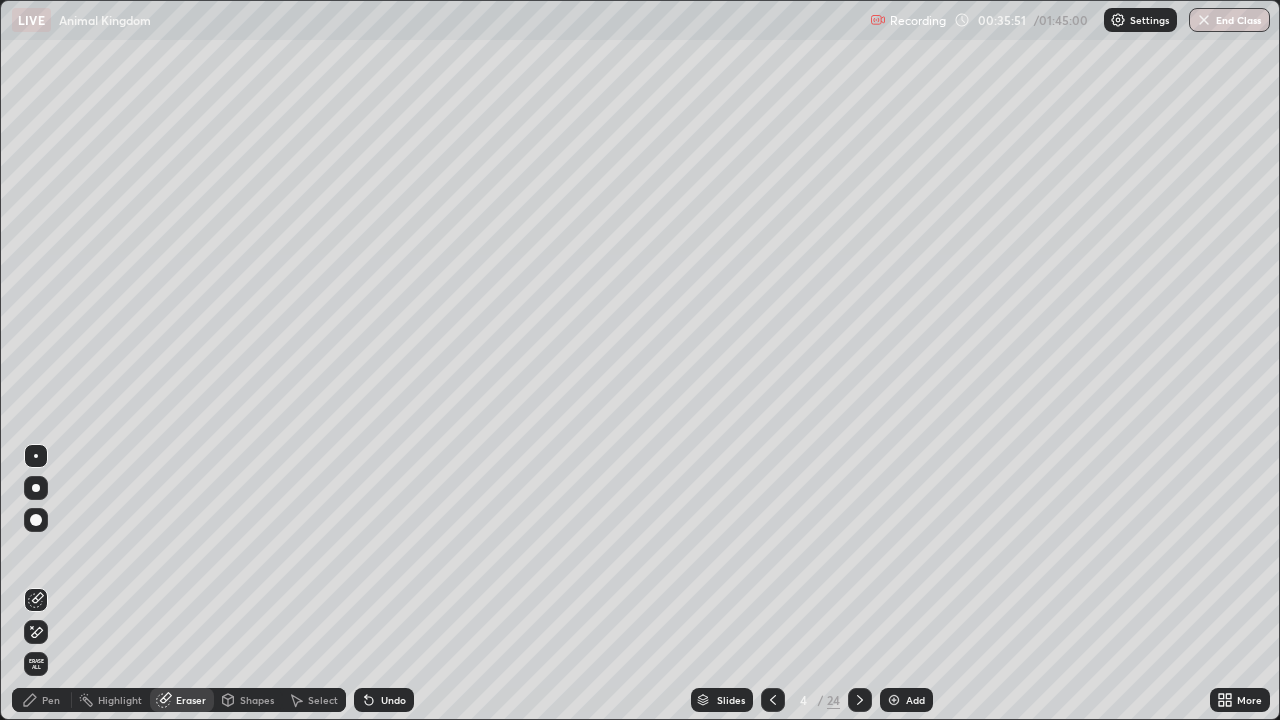click on "Erase all" at bounding box center [36, 664] 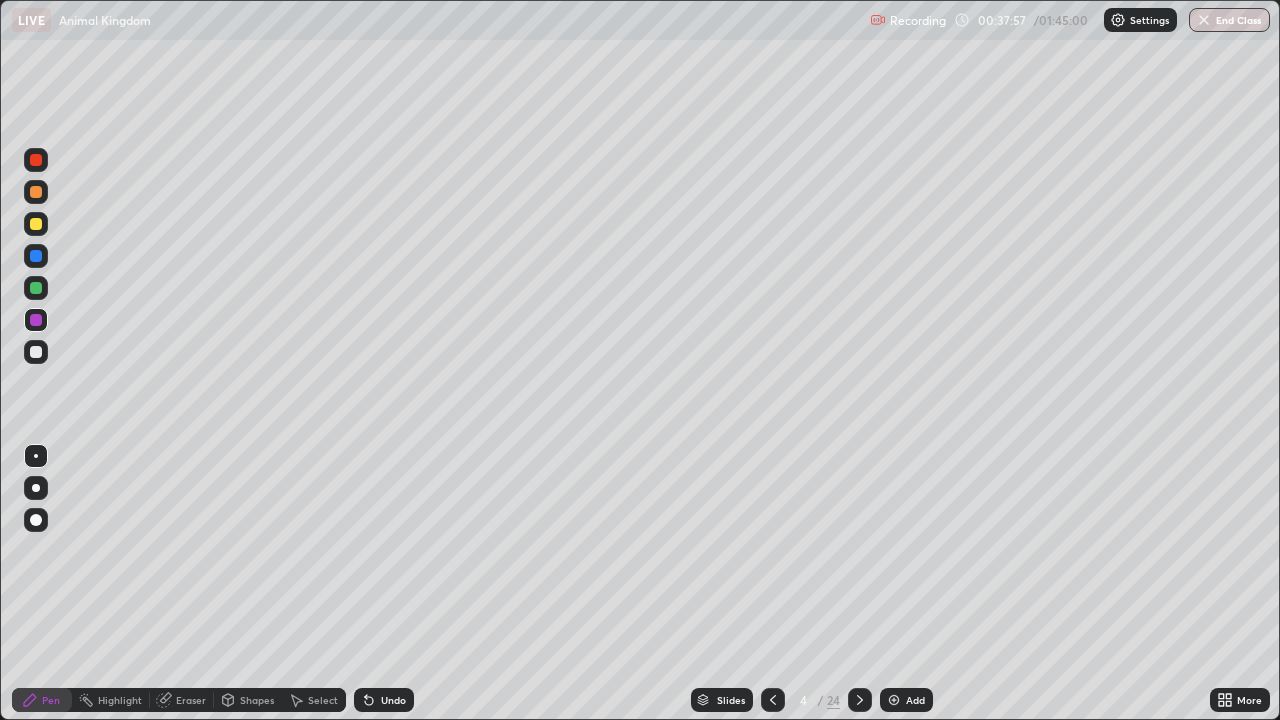 click on "Eraser" at bounding box center [191, 700] 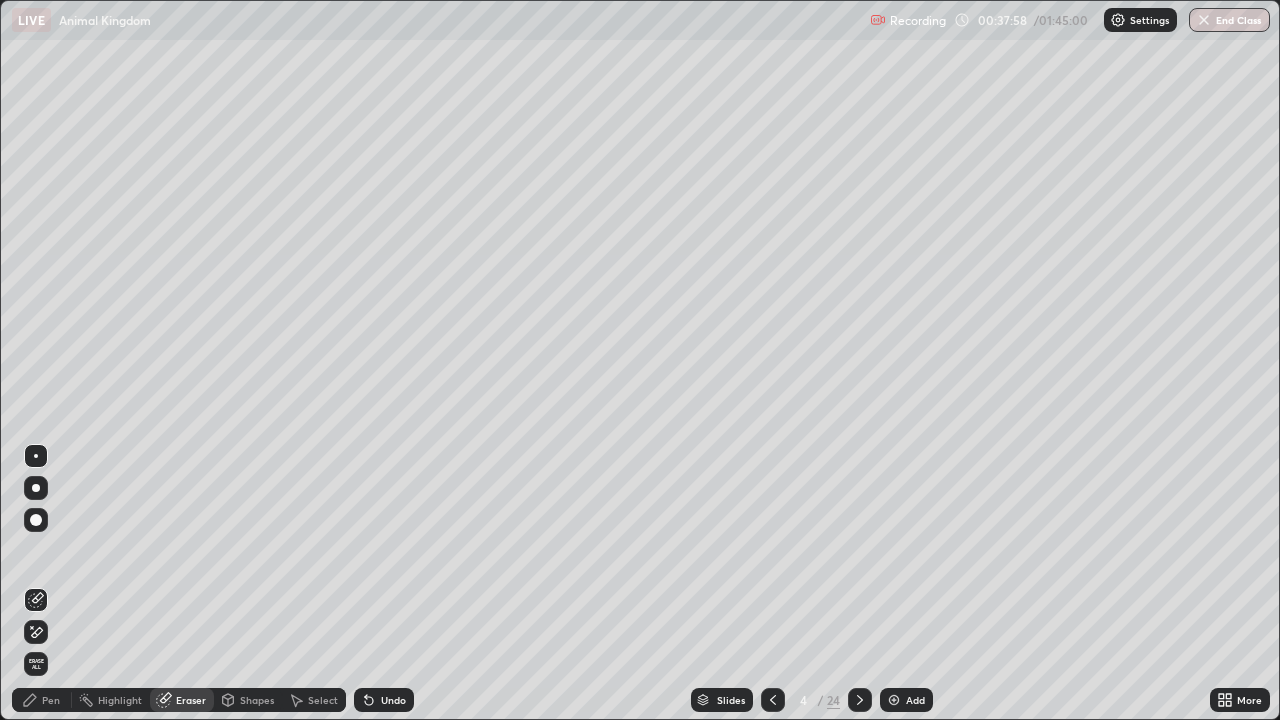 click on "Erase all" at bounding box center [36, 664] 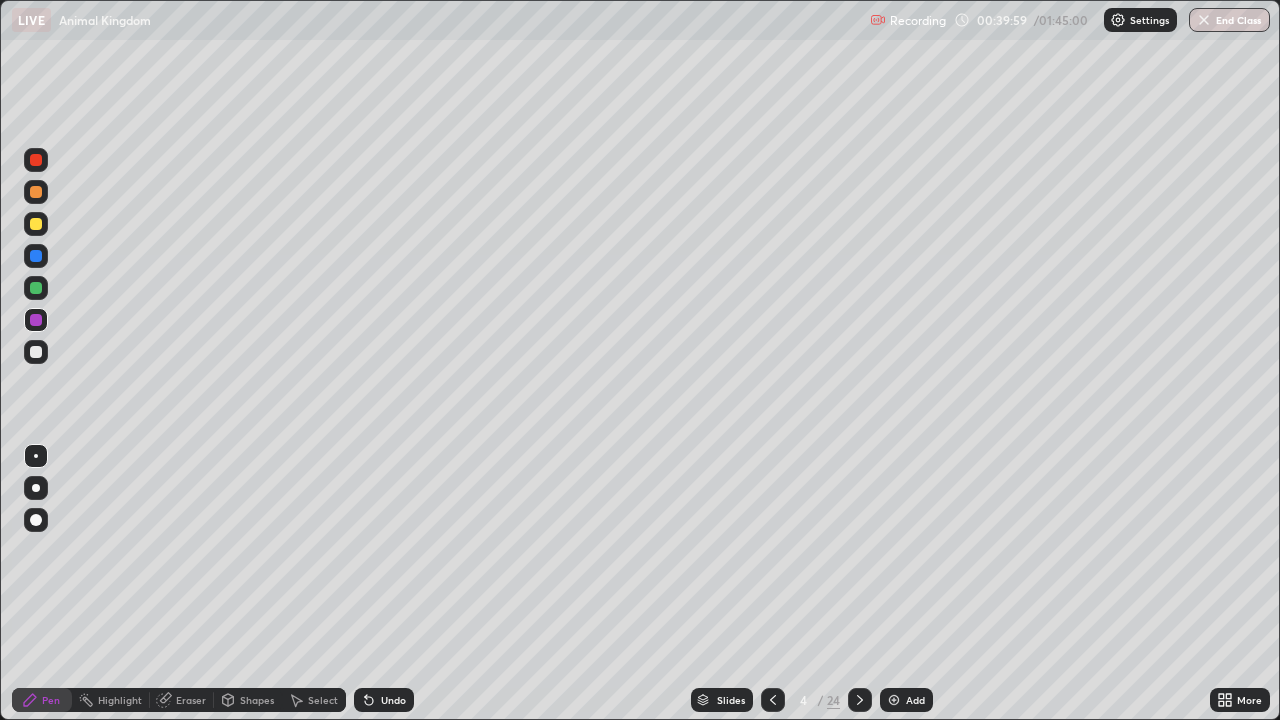 click on "Eraser" at bounding box center [191, 700] 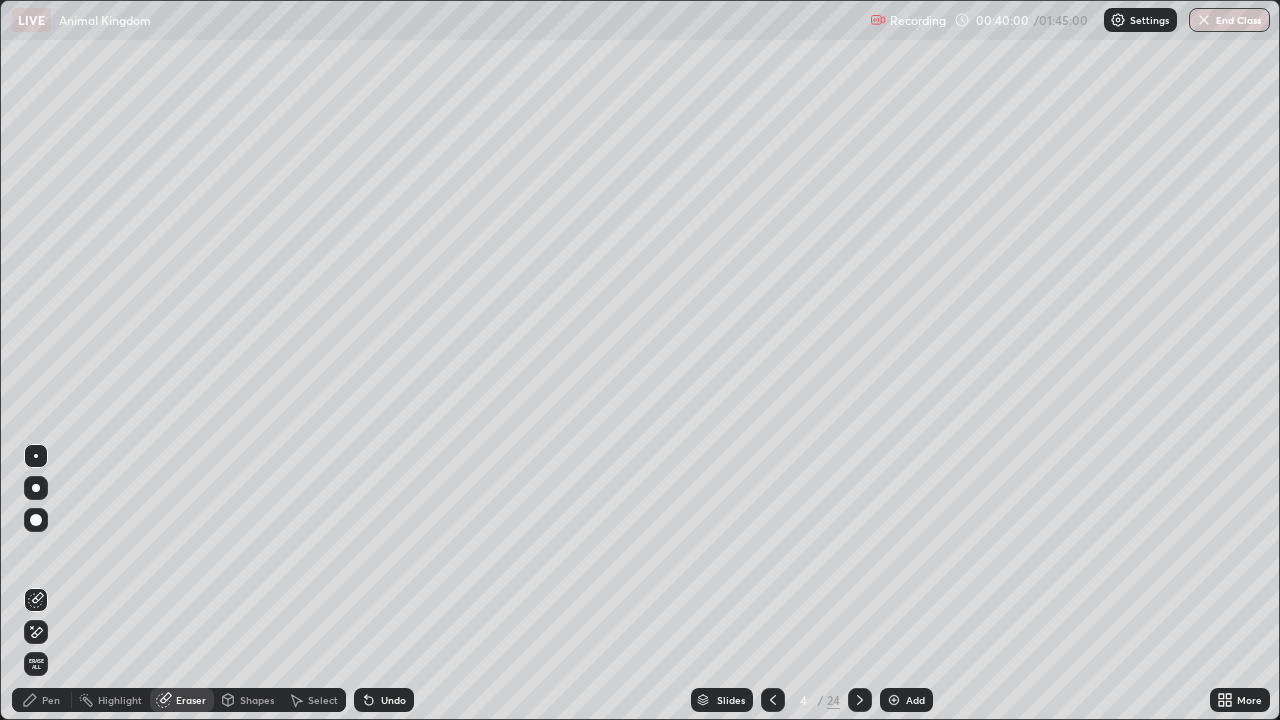 click on "Erase all" at bounding box center (36, 664) 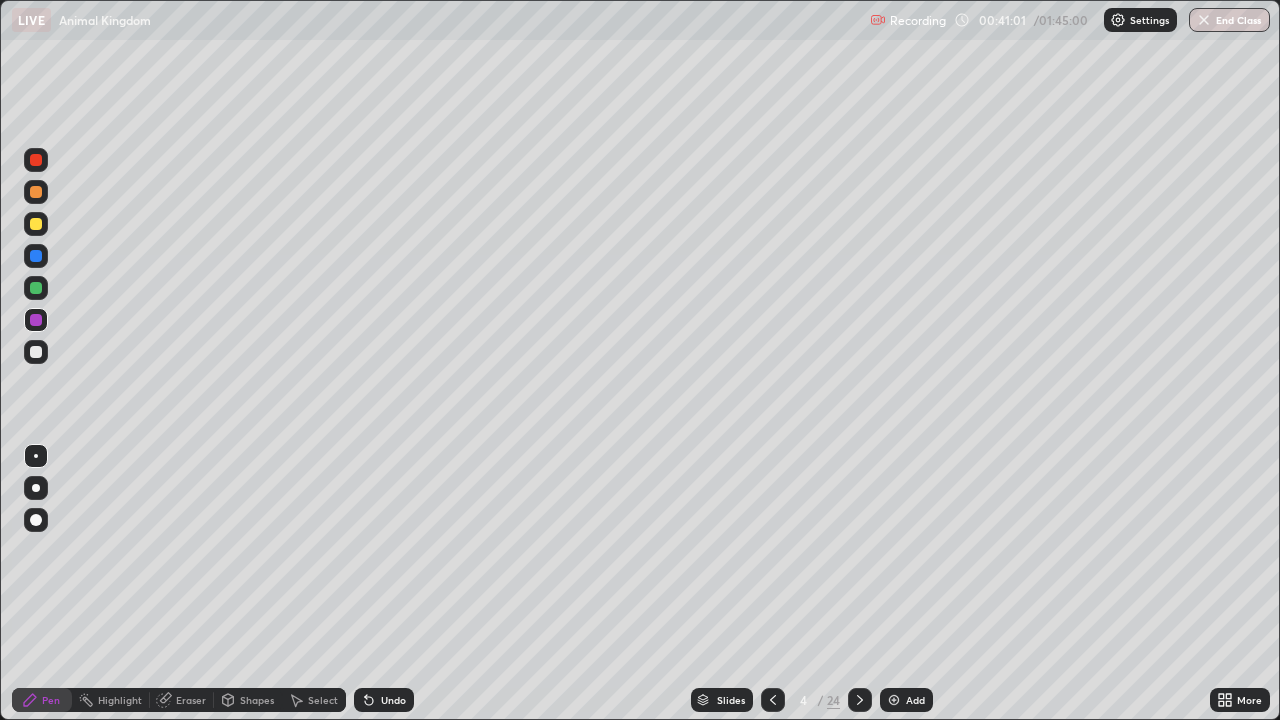 click on "Eraser" at bounding box center (182, 700) 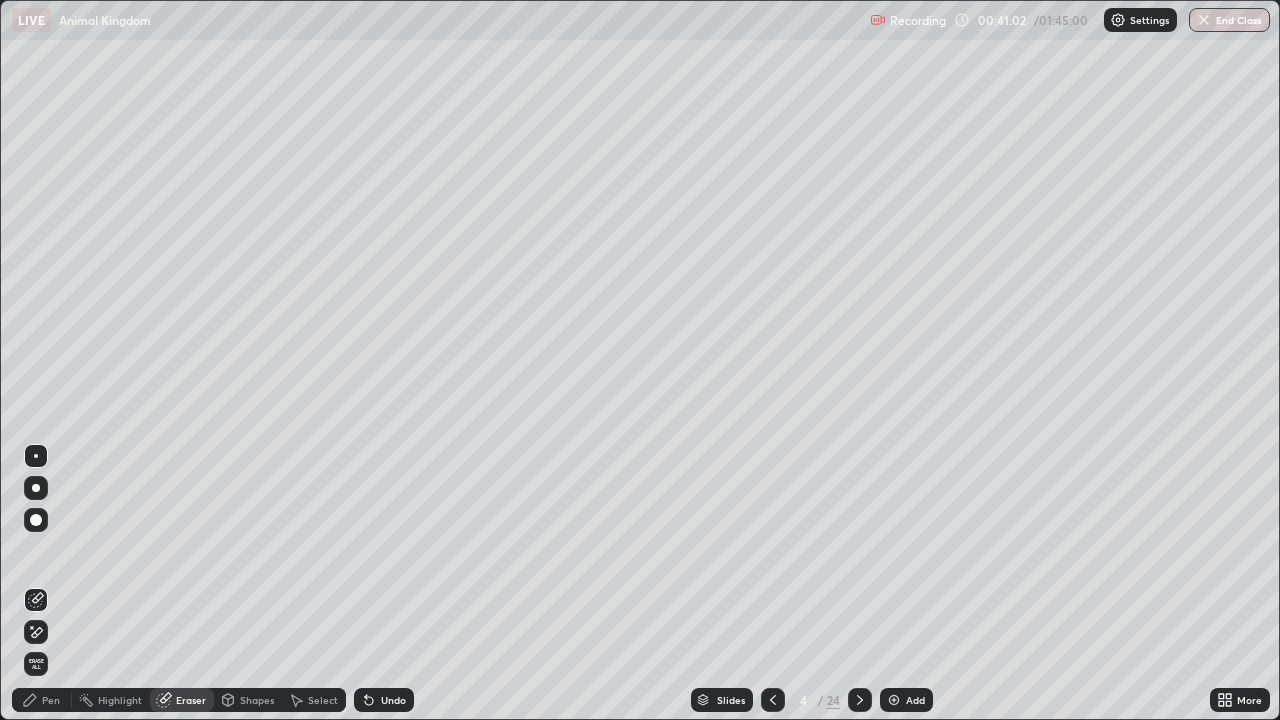 click on "Erase all" at bounding box center [36, 664] 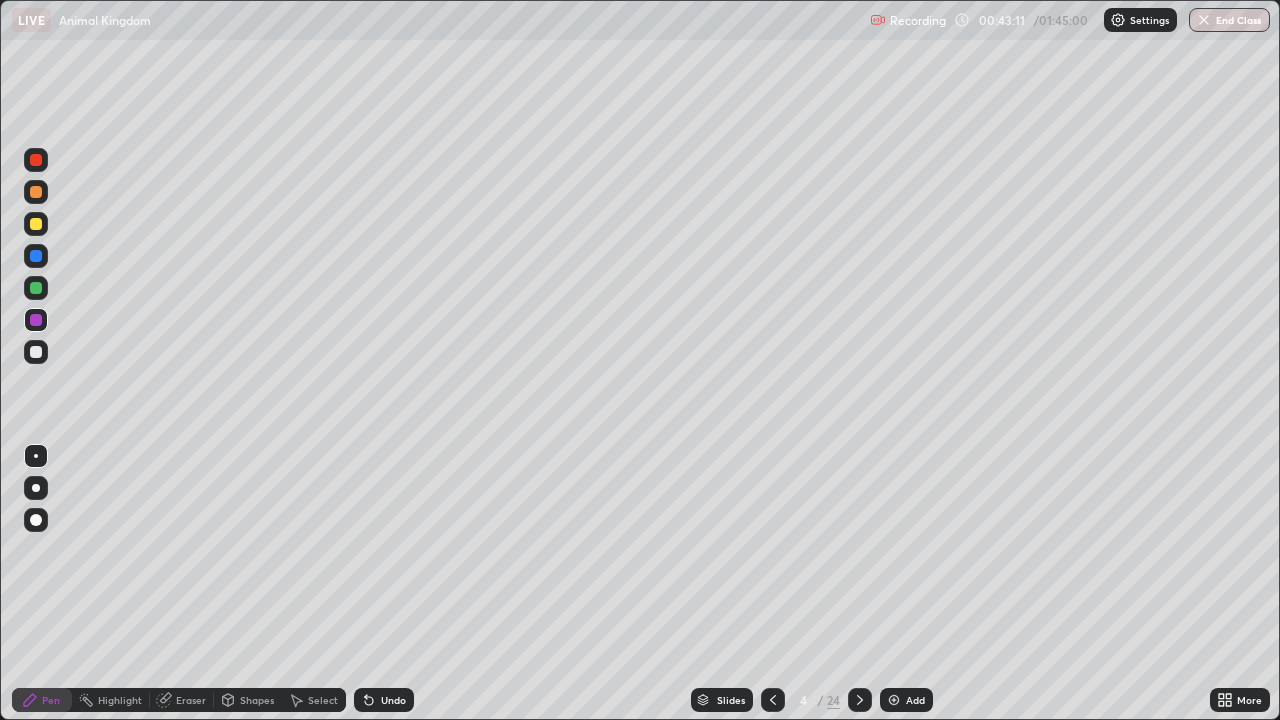 click on "Eraser" at bounding box center (191, 700) 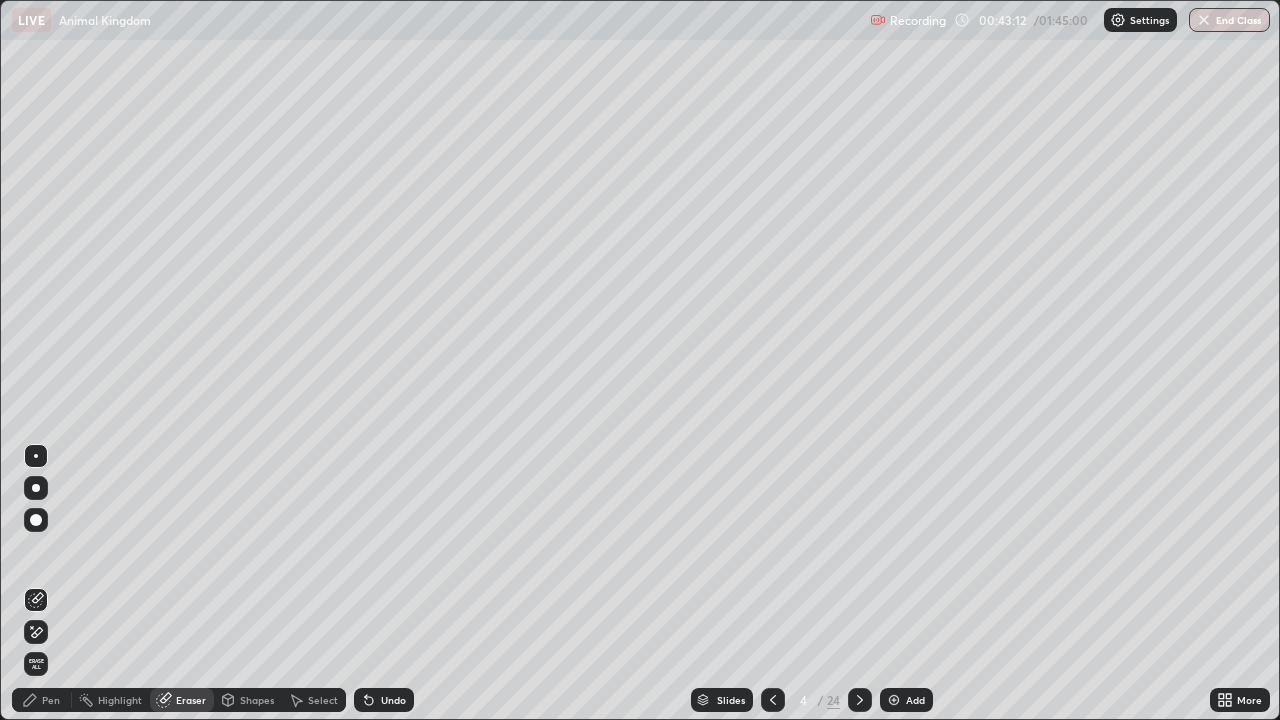 click on "Erase all" at bounding box center [36, 664] 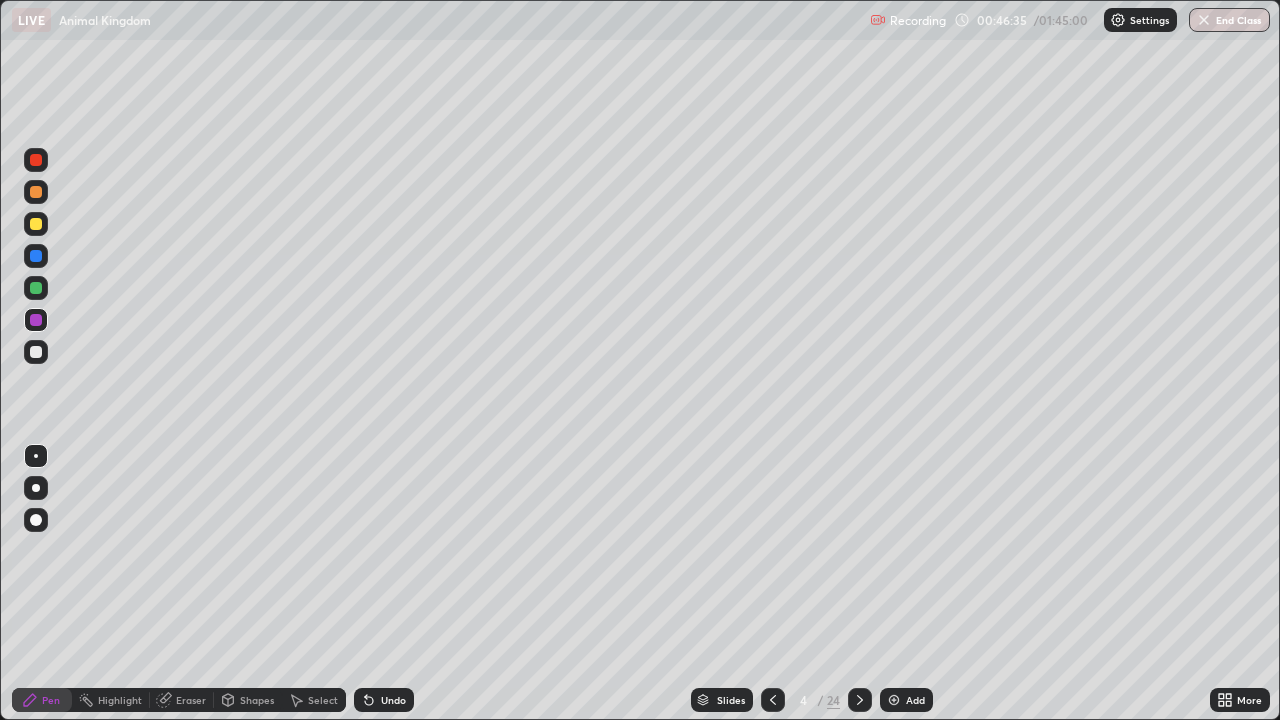 click on "Slides" at bounding box center [731, 700] 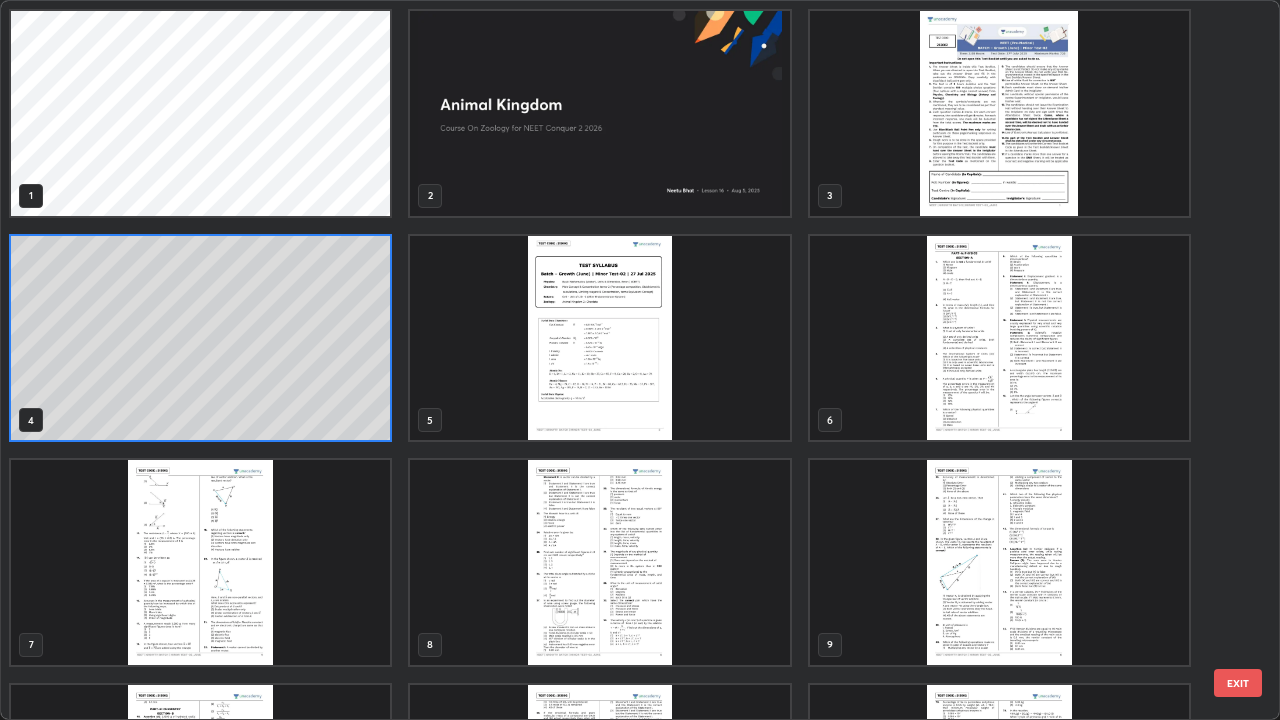 scroll, scrollTop: 7, scrollLeft: 11, axis: both 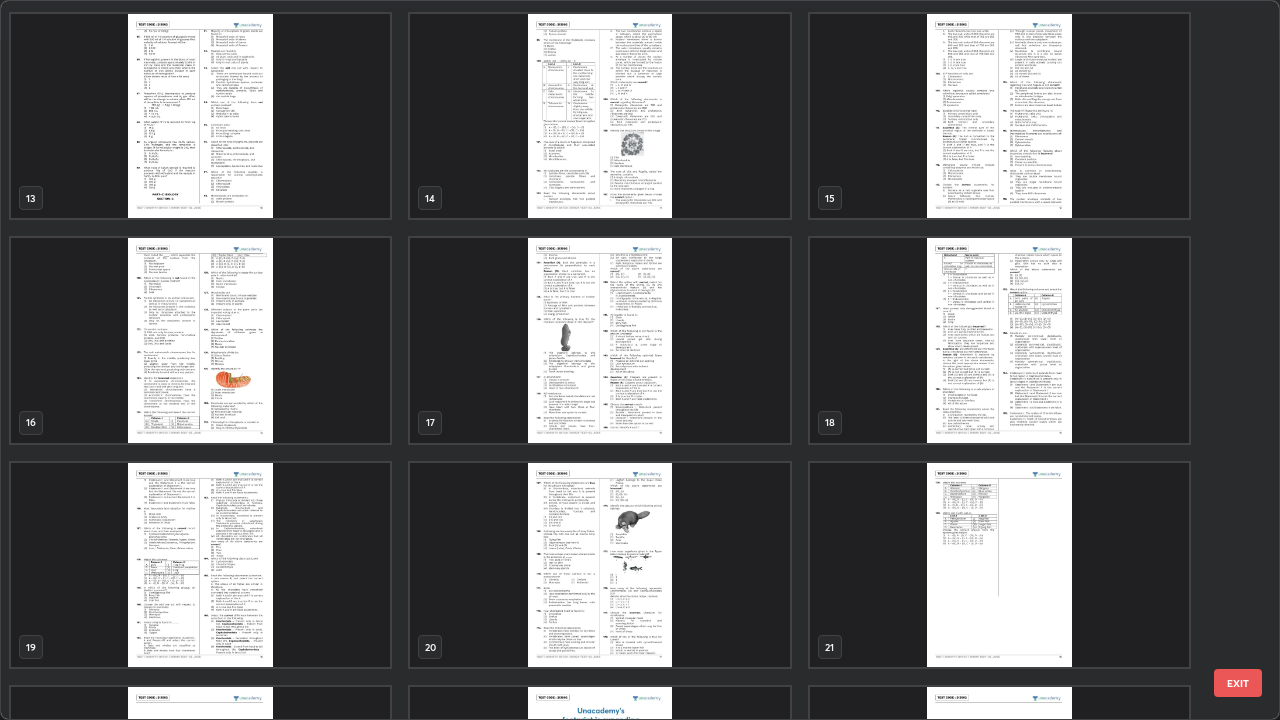 click at bounding box center (599, 340) 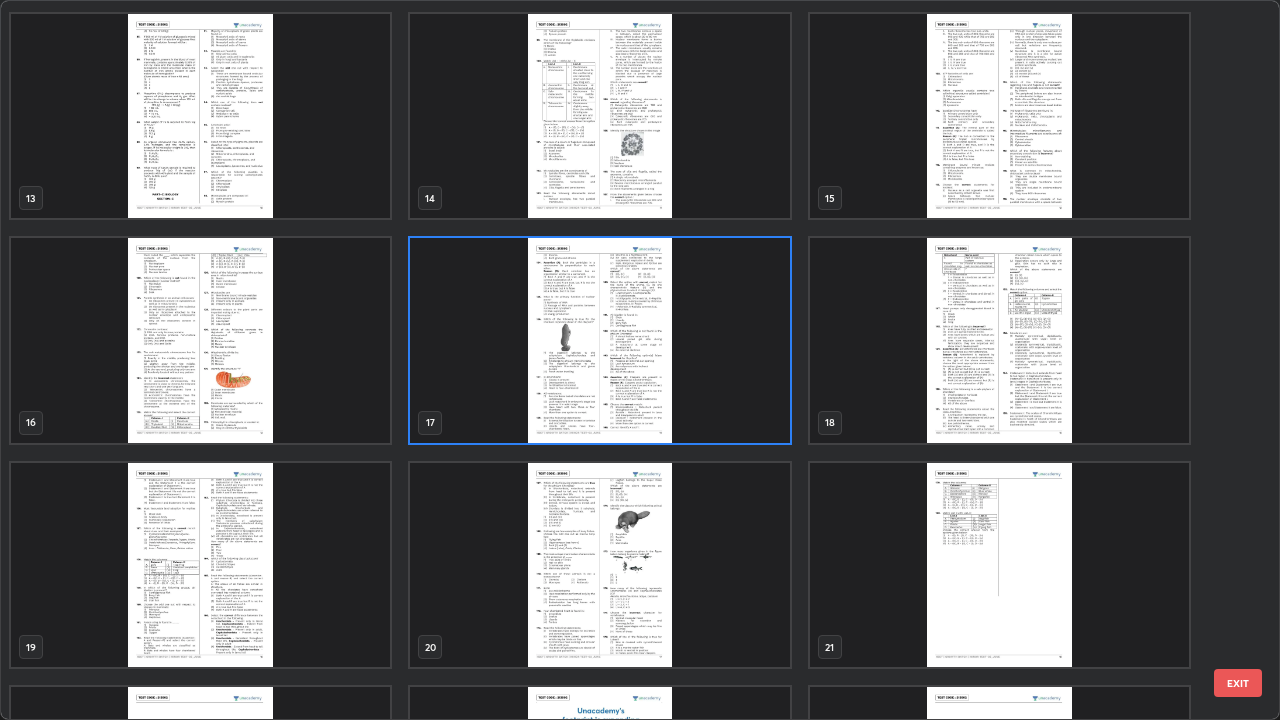 click at bounding box center [599, 340] 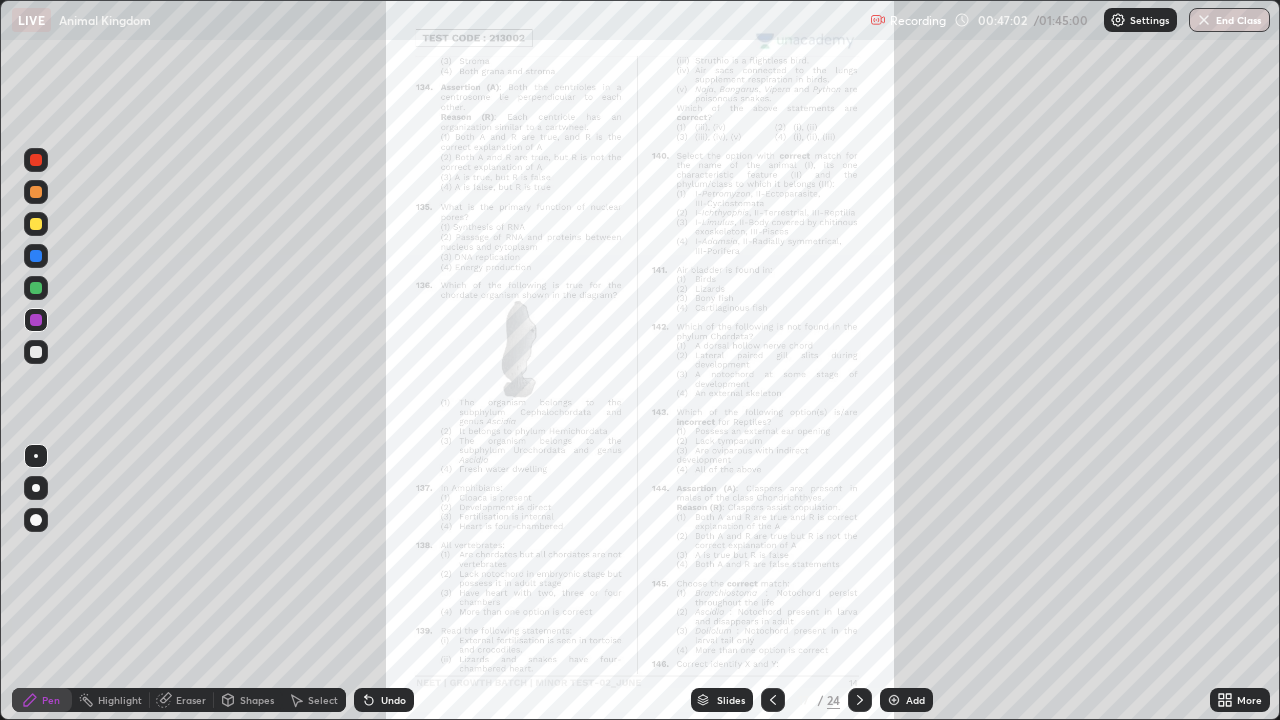 click on "Eraser" at bounding box center [191, 700] 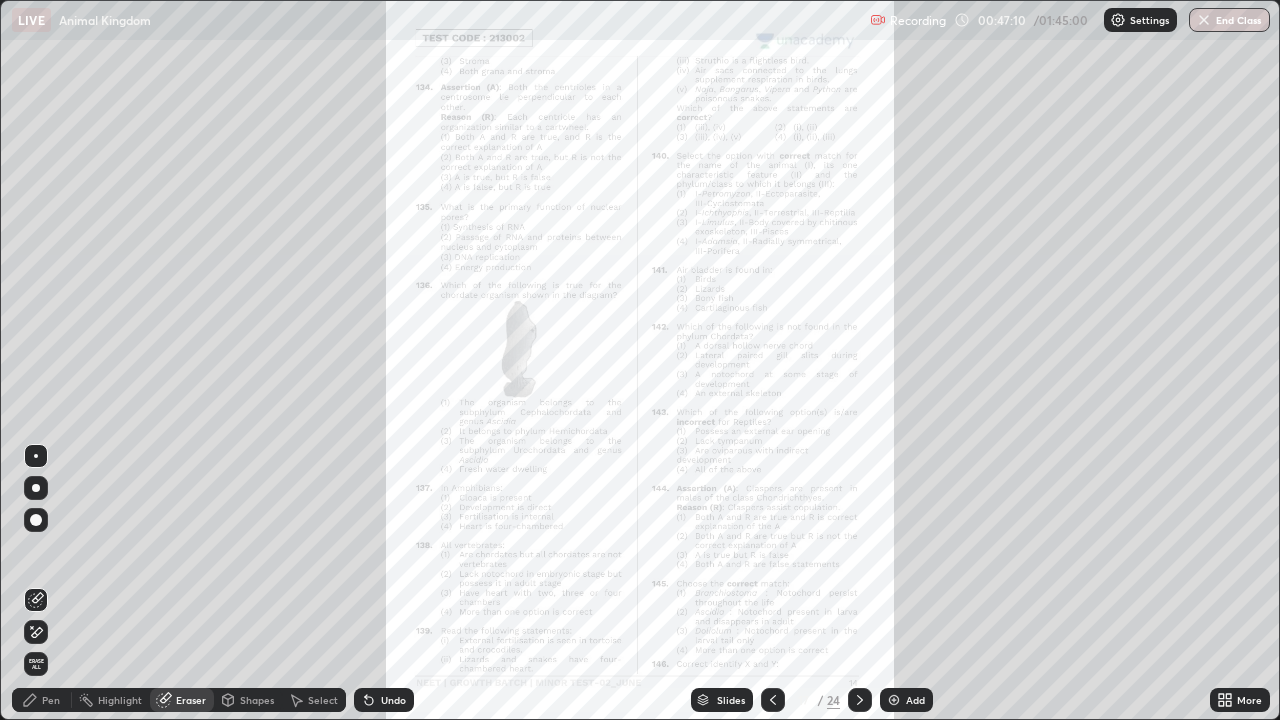 click 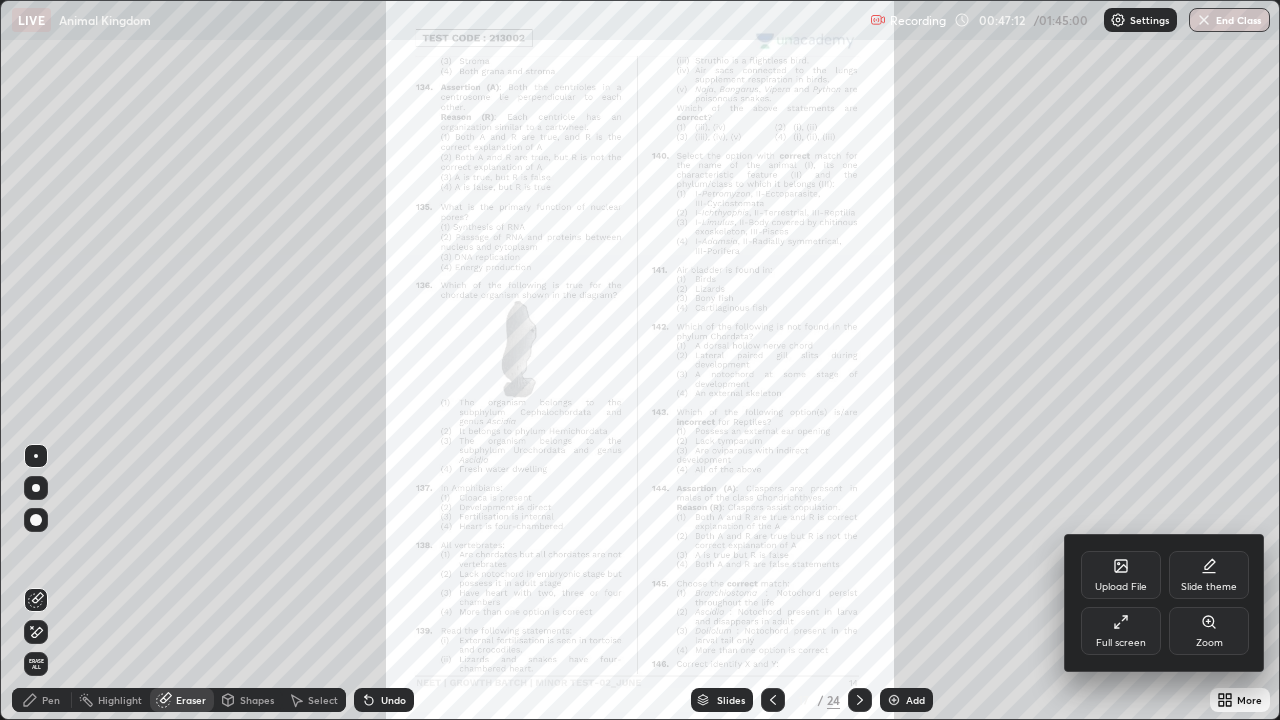 click on "Full screen" at bounding box center (1121, 631) 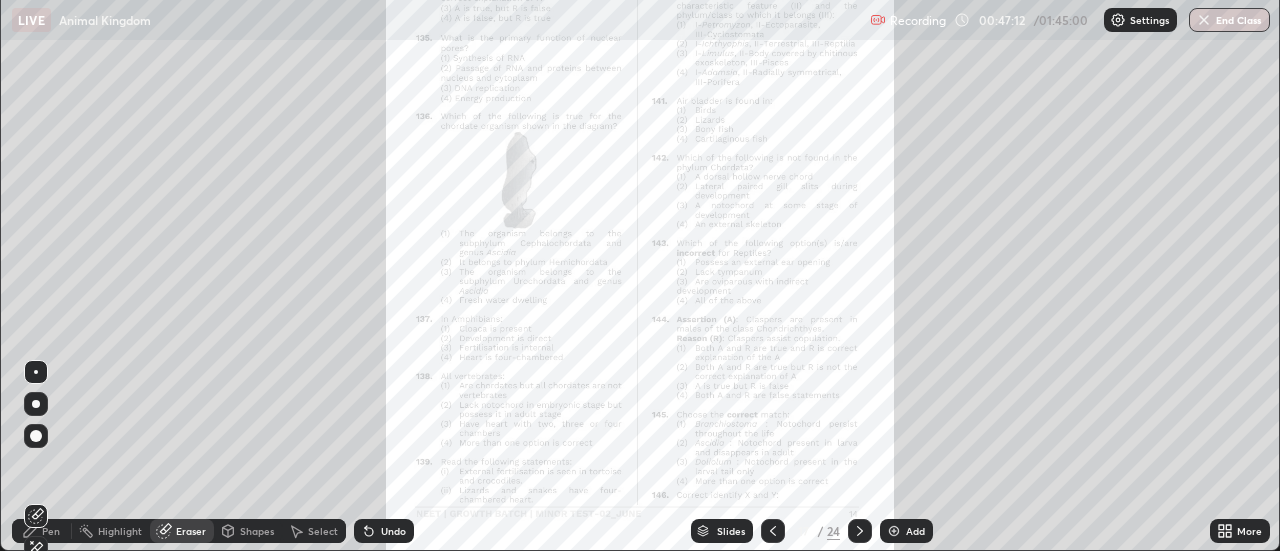 scroll, scrollTop: 551, scrollLeft: 1280, axis: both 